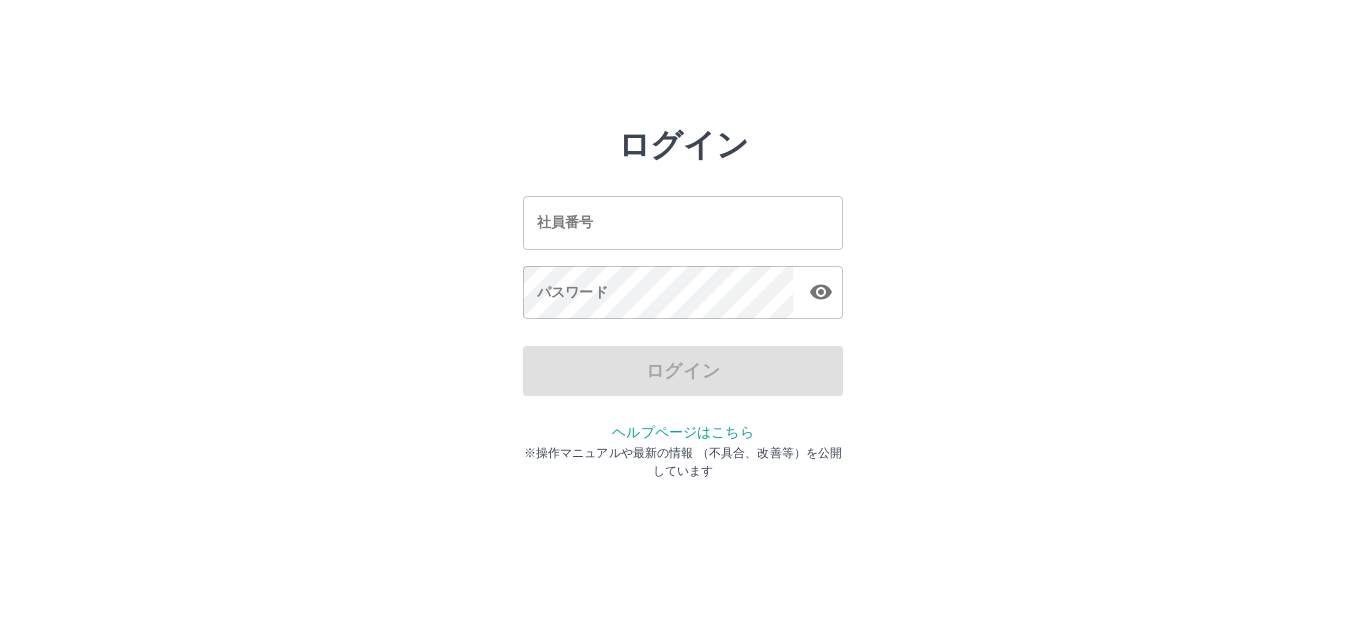 scroll, scrollTop: 0, scrollLeft: 0, axis: both 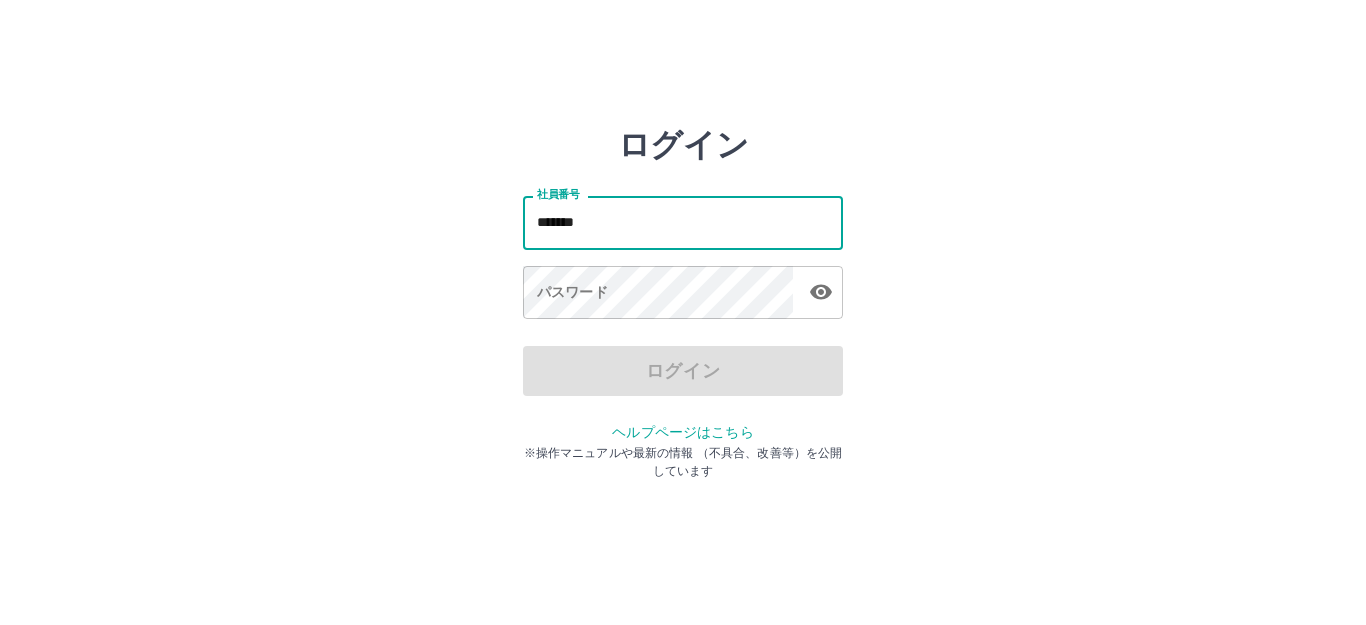 type on "*******" 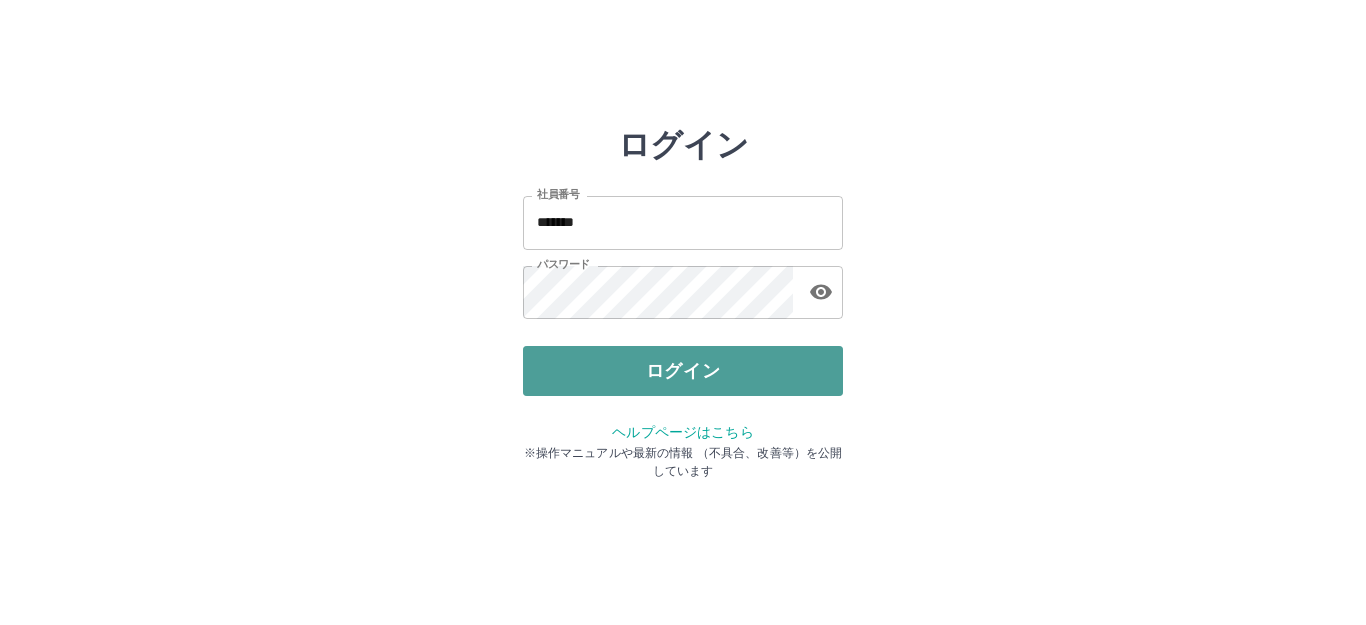 click on "ログイン" at bounding box center (683, 371) 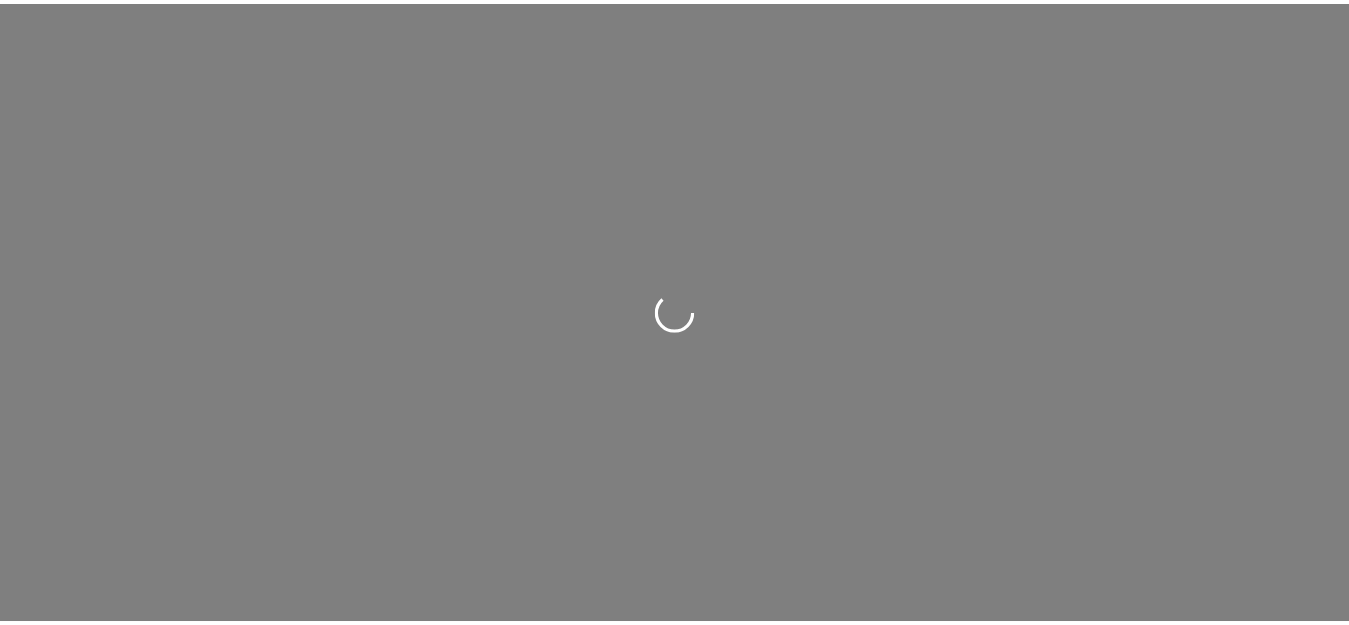 scroll, scrollTop: 0, scrollLeft: 0, axis: both 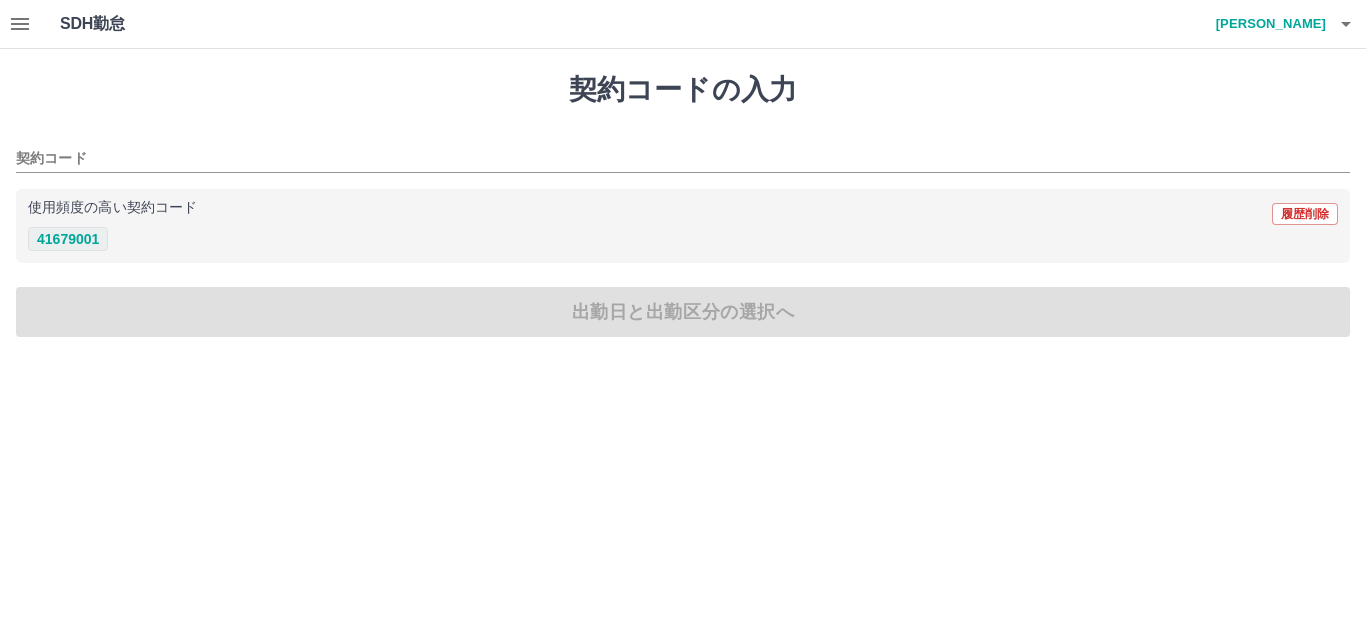 click on "41679001" at bounding box center (68, 239) 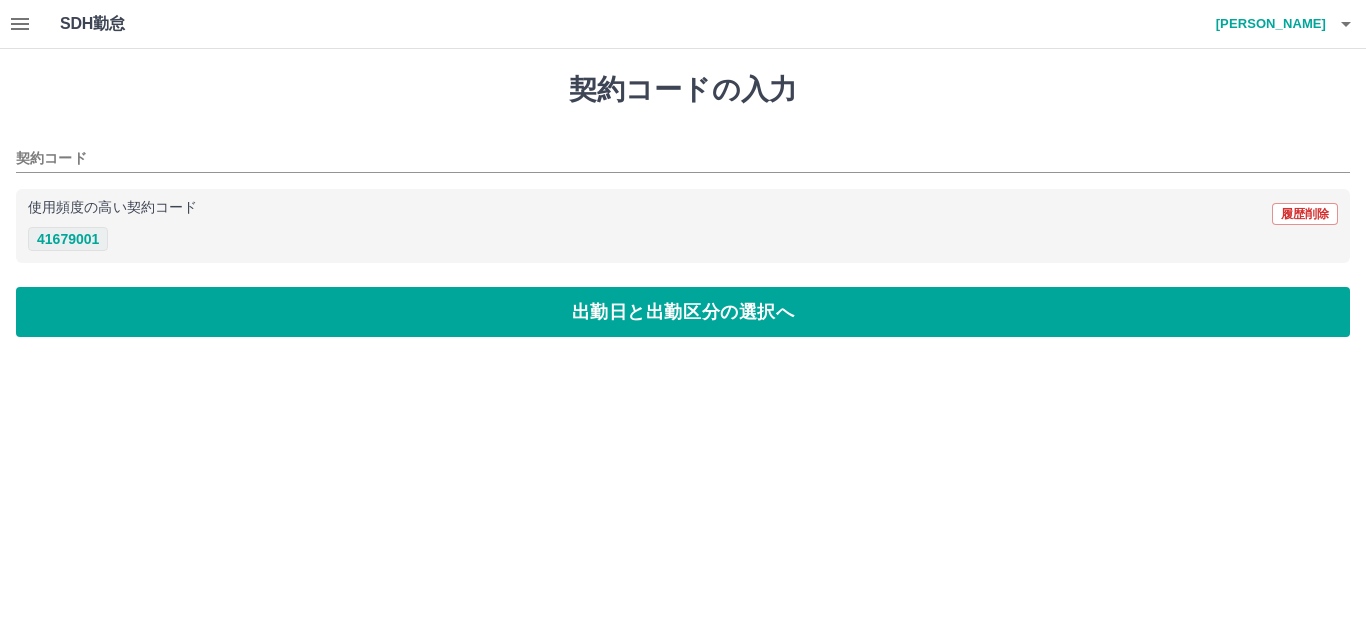 type on "********" 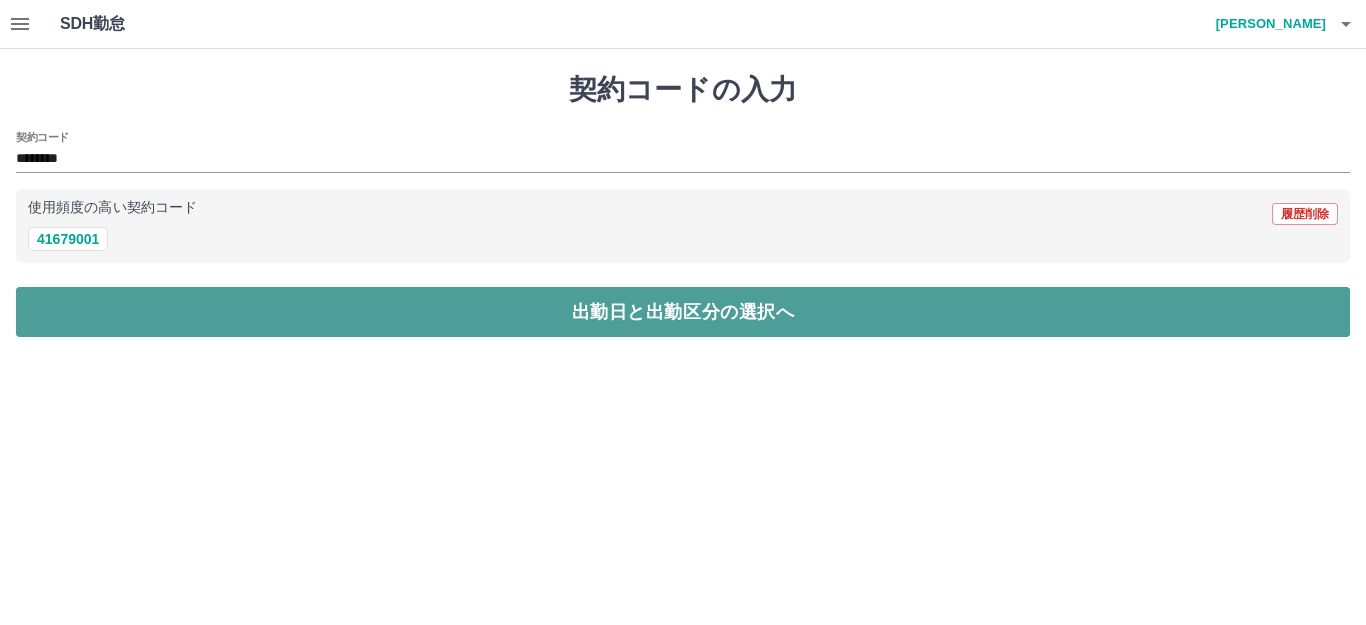 click on "出勤日と出勤区分の選択へ" at bounding box center (683, 312) 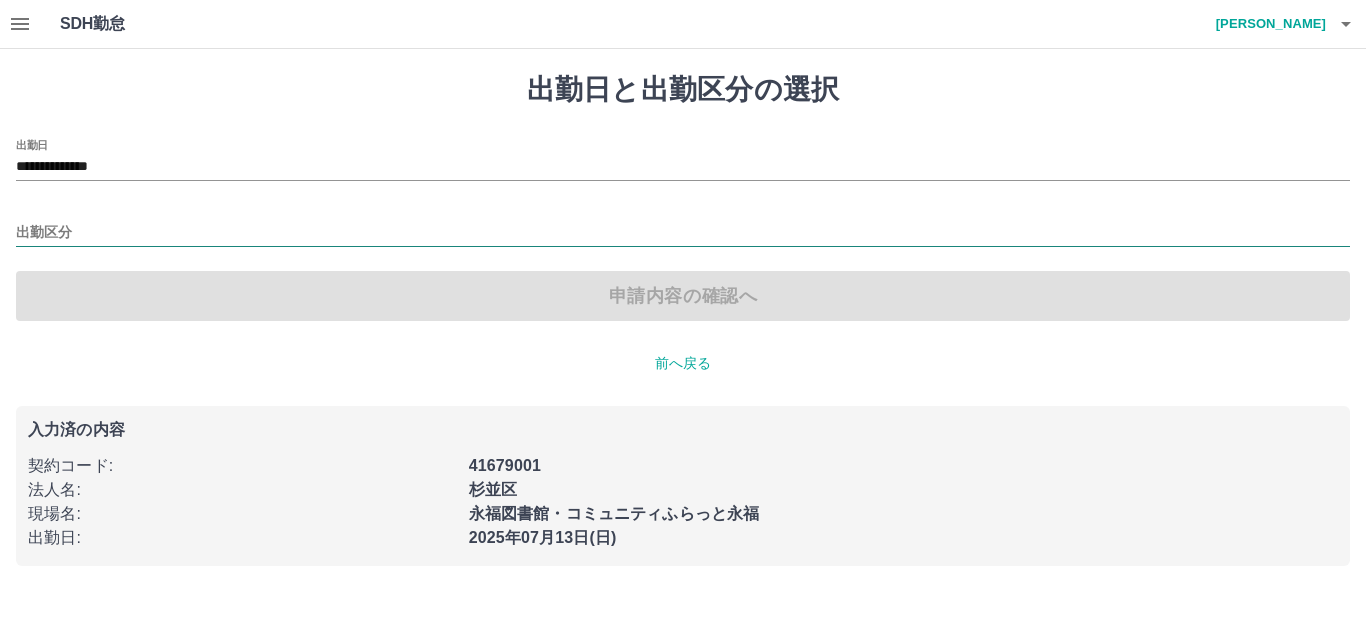 click on "出勤区分" at bounding box center (683, 233) 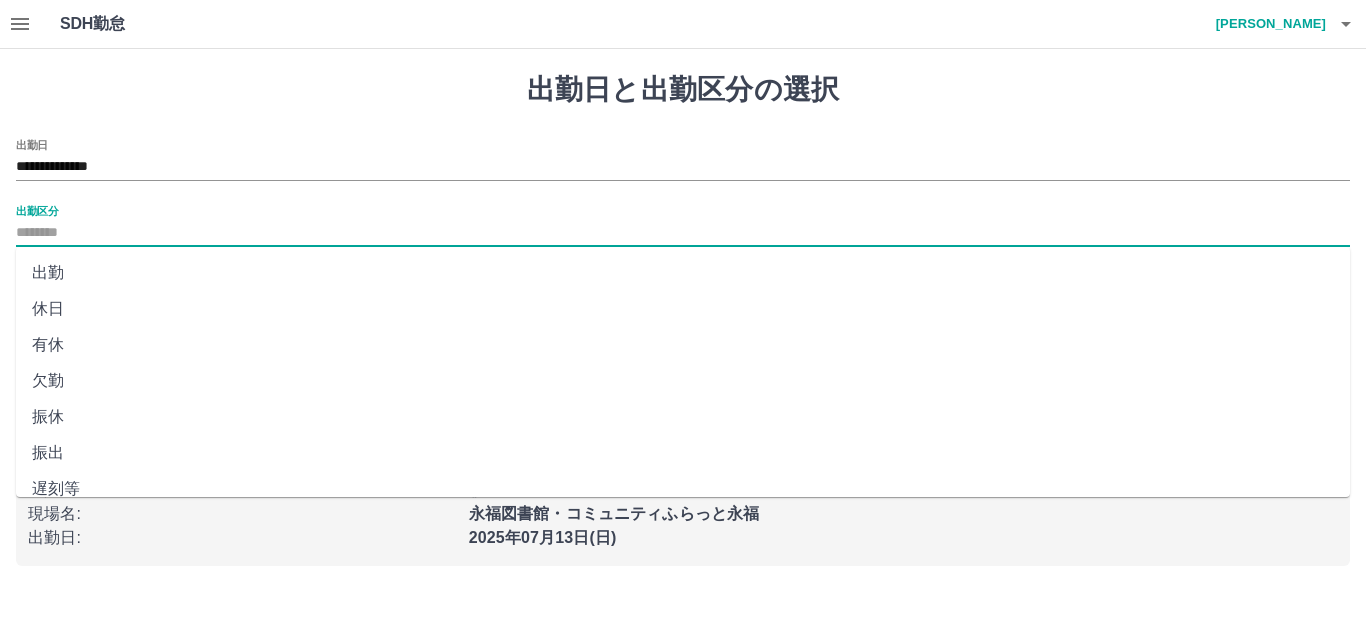 click on "出勤" at bounding box center [683, 273] 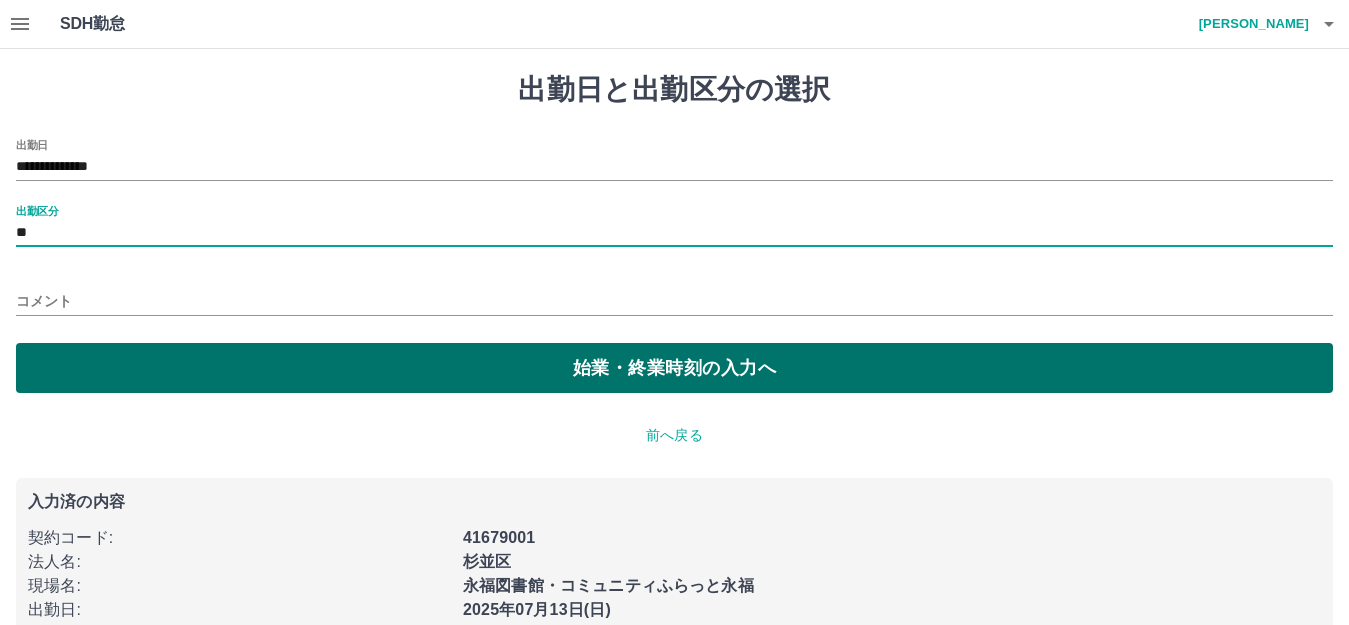 click on "始業・終業時刻の入力へ" at bounding box center (674, 368) 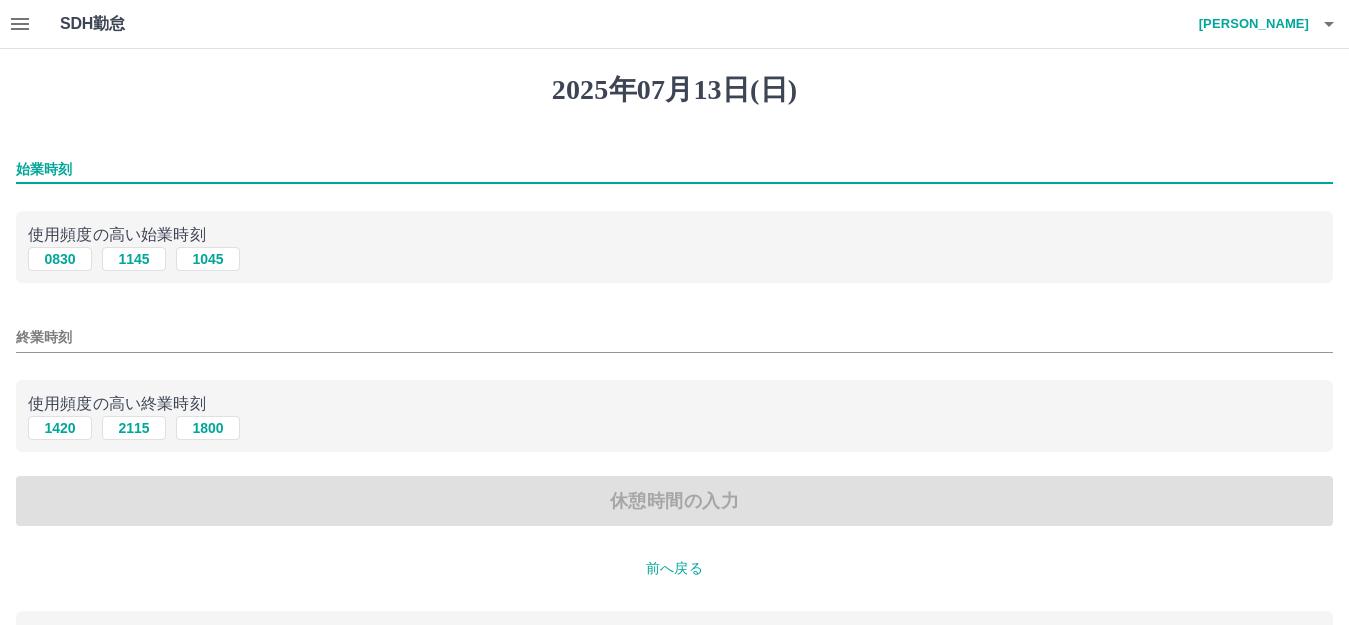 click on "始業時刻" at bounding box center (674, 169) 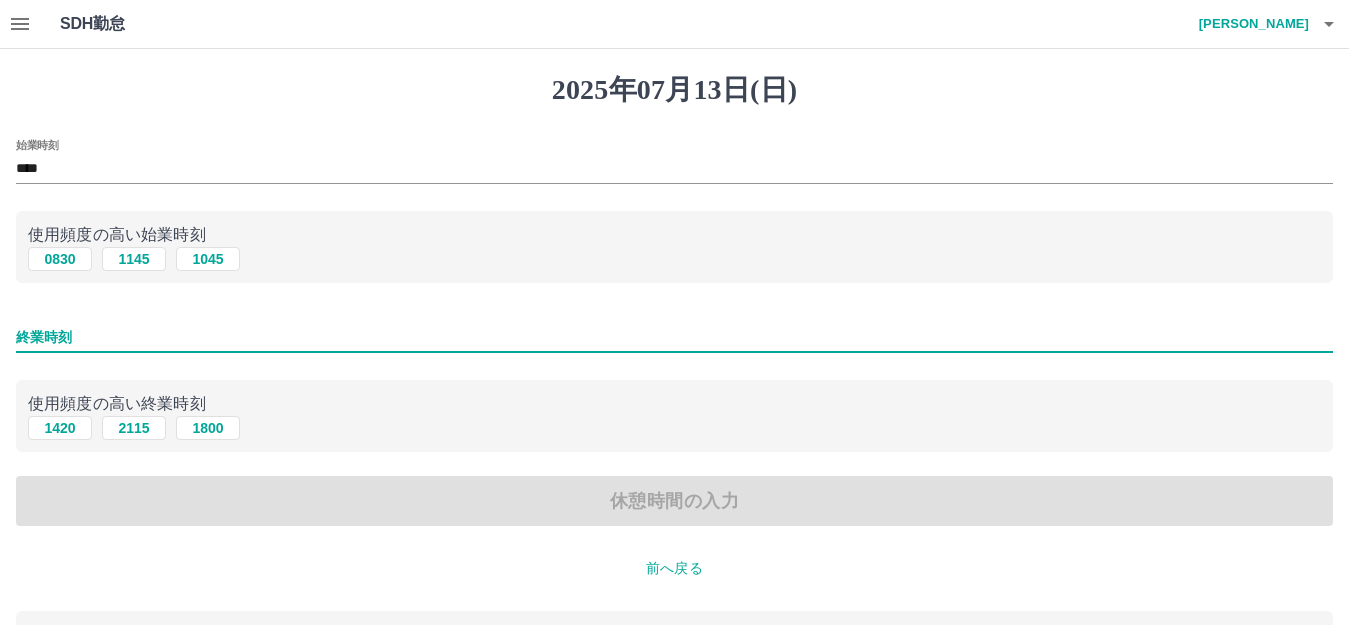 click on "終業時刻" at bounding box center [674, 337] 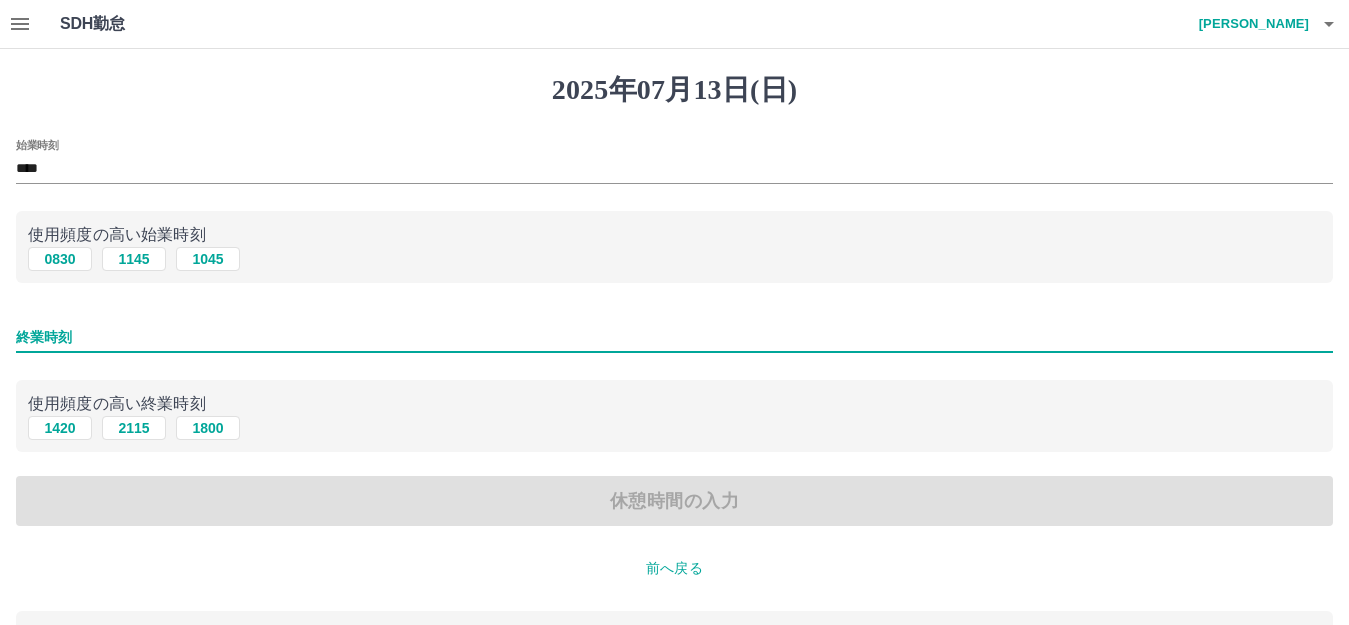 type on "****" 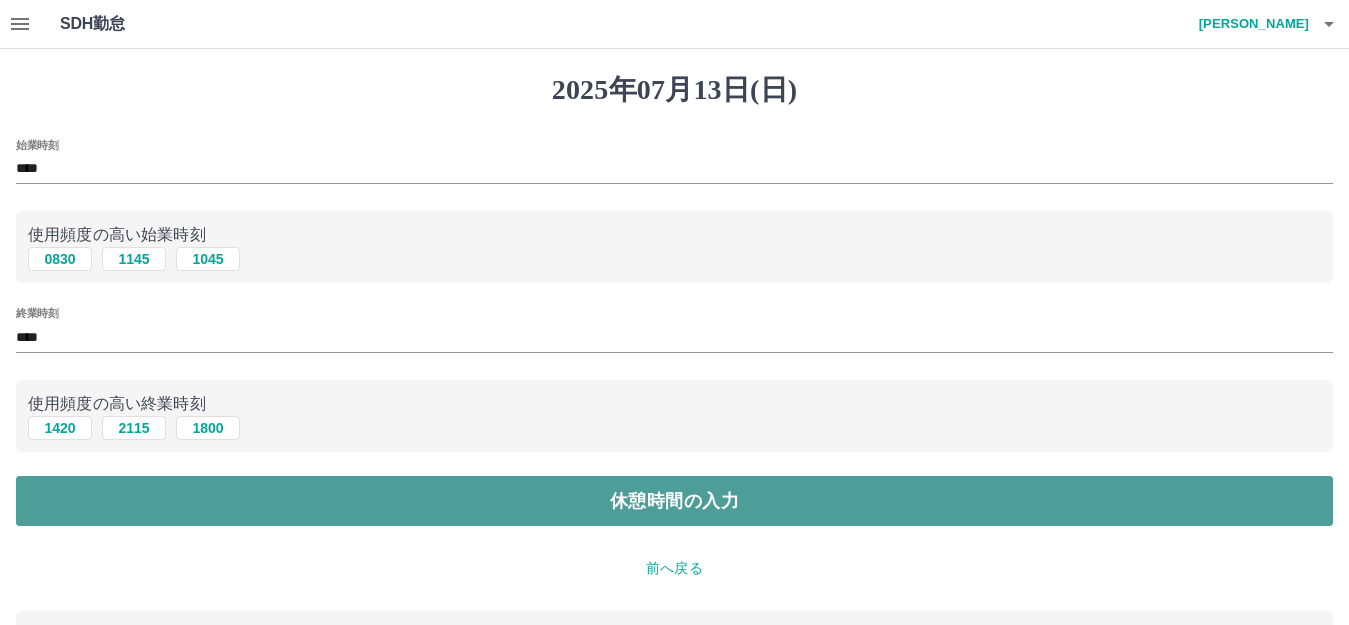 click on "休憩時間の入力" at bounding box center [674, 501] 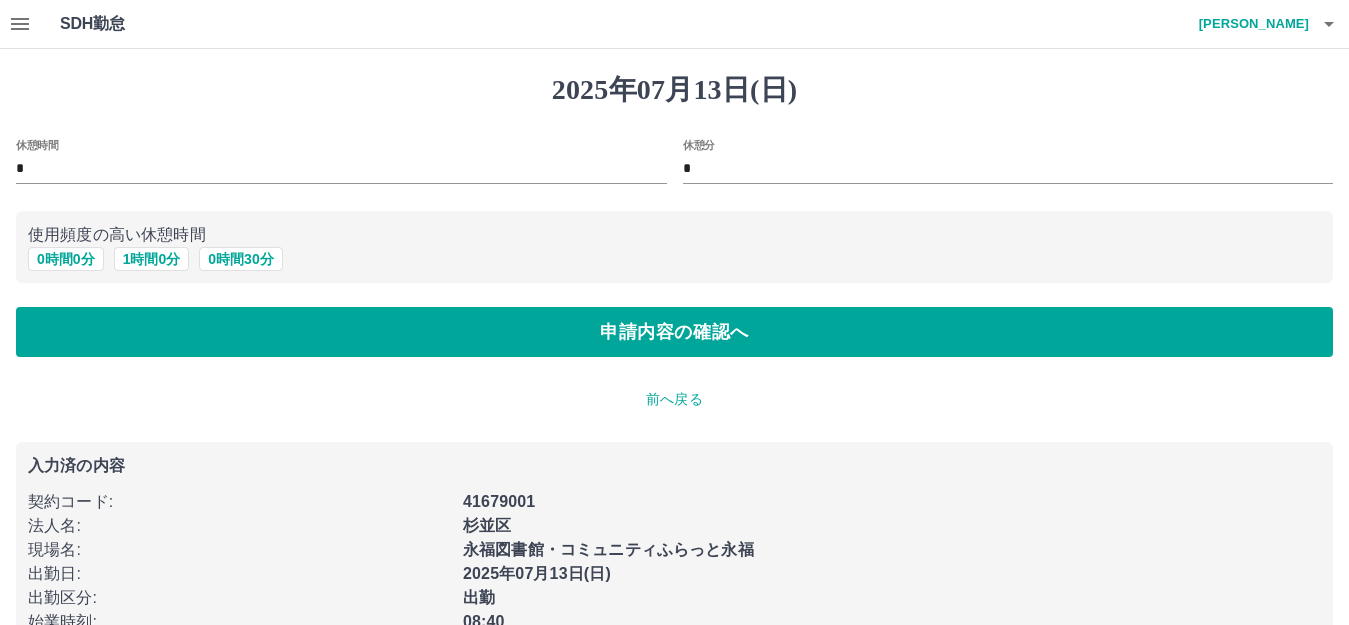 click on "*" at bounding box center (1008, 169) 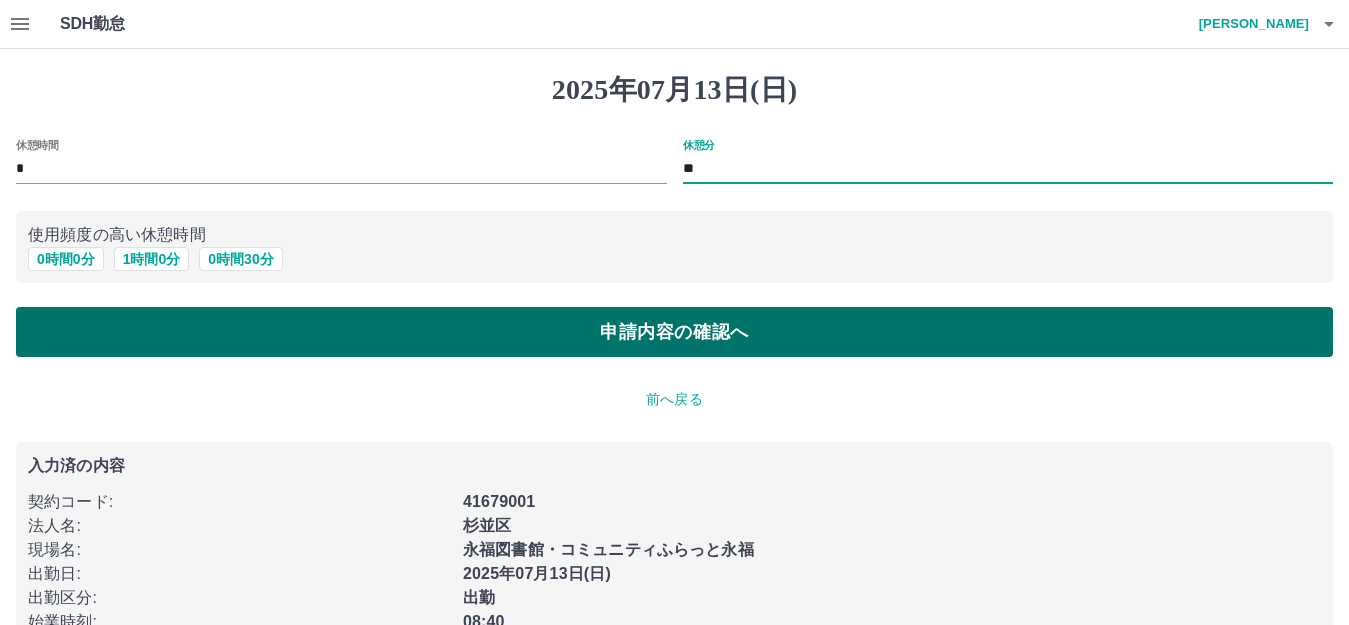 type on "**" 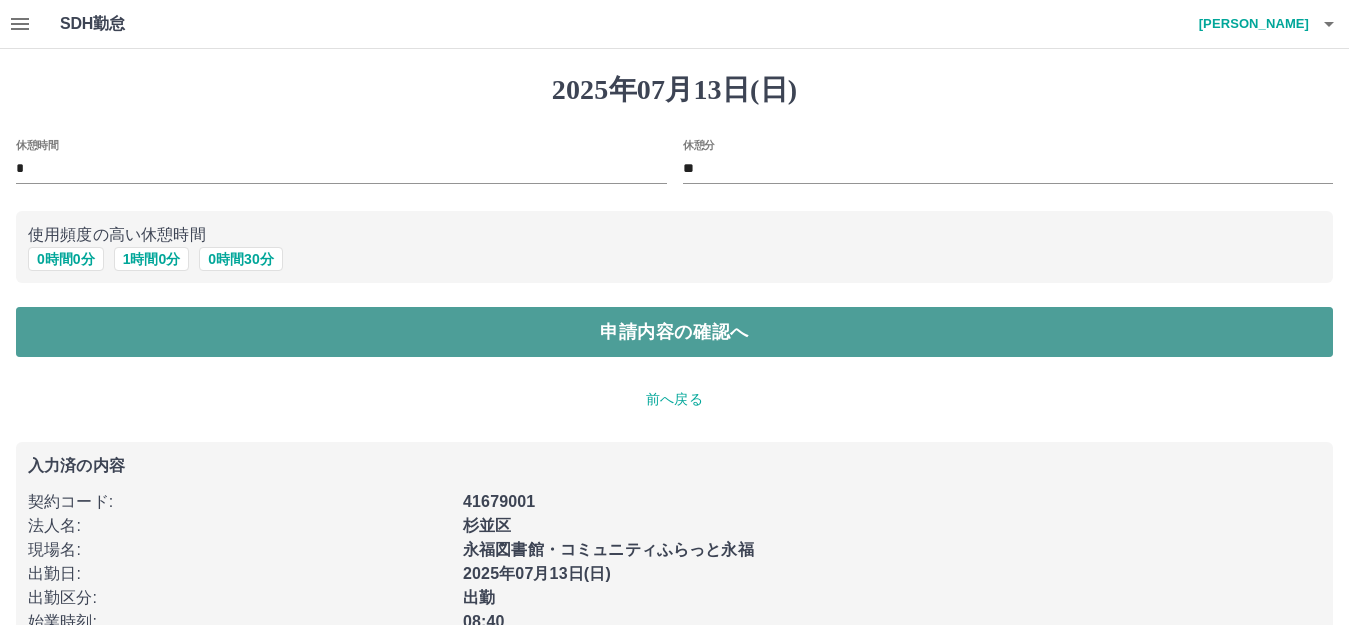 click on "申請内容の確認へ" at bounding box center [674, 332] 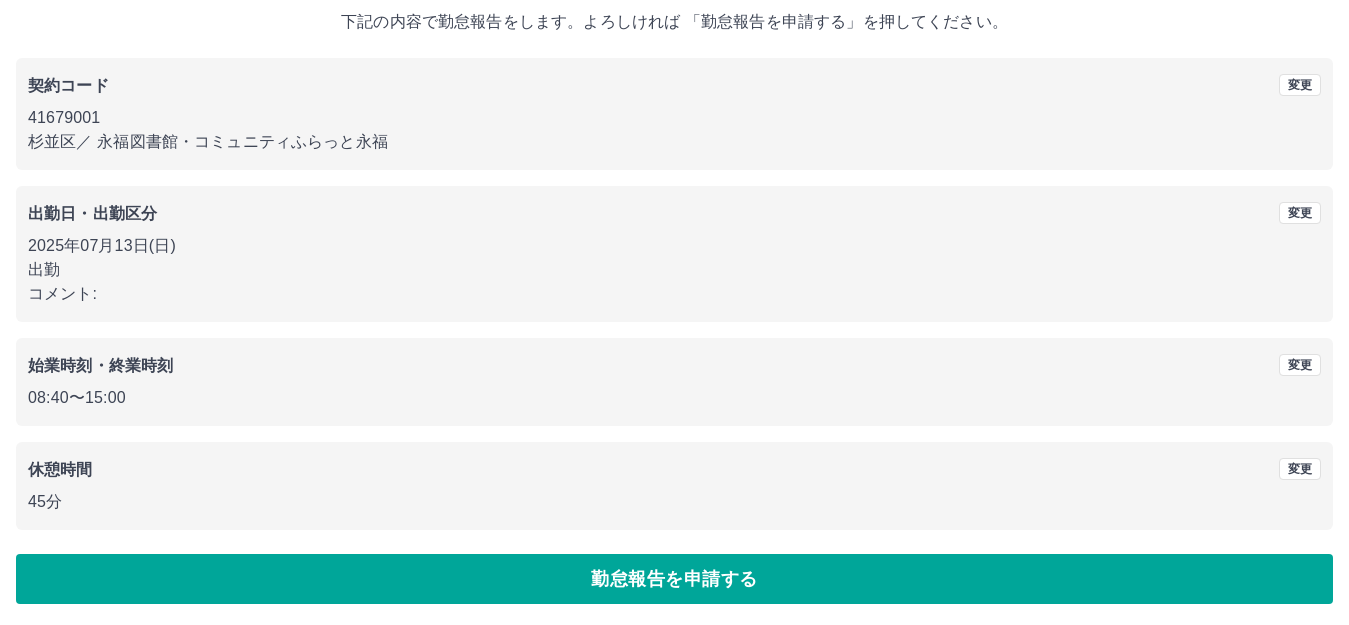 scroll, scrollTop: 124, scrollLeft: 0, axis: vertical 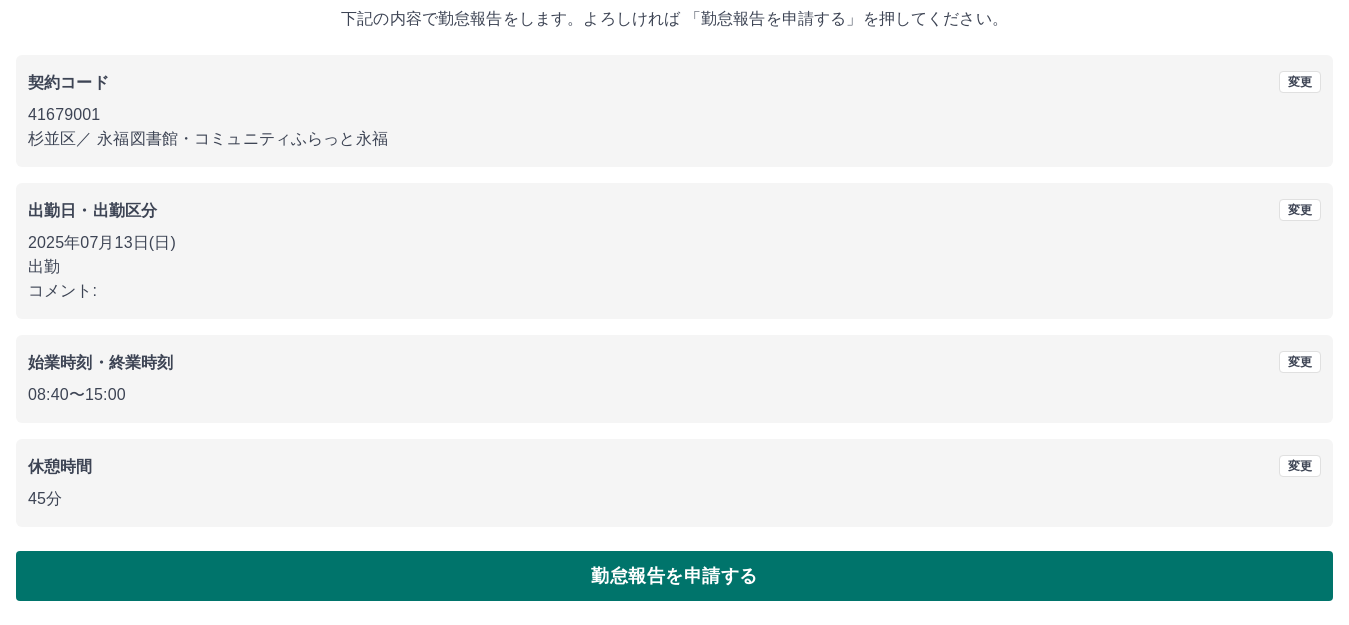 click on "勤怠報告を申請する" at bounding box center [674, 576] 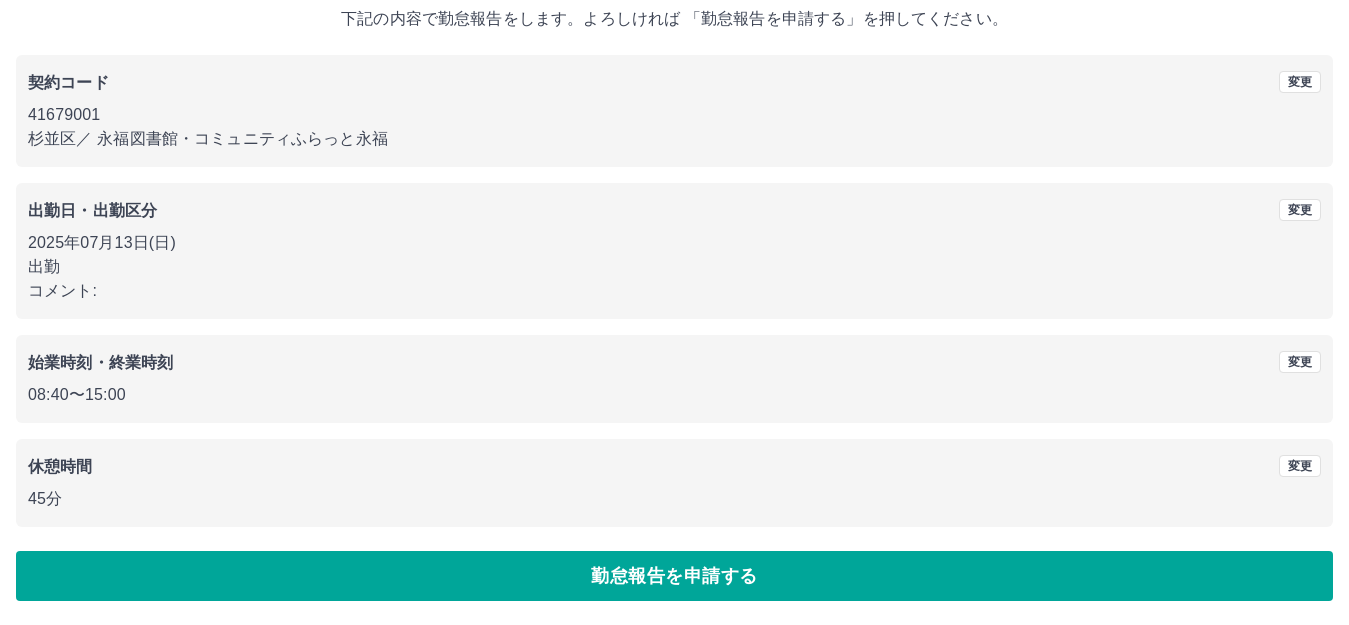 scroll, scrollTop: 0, scrollLeft: 0, axis: both 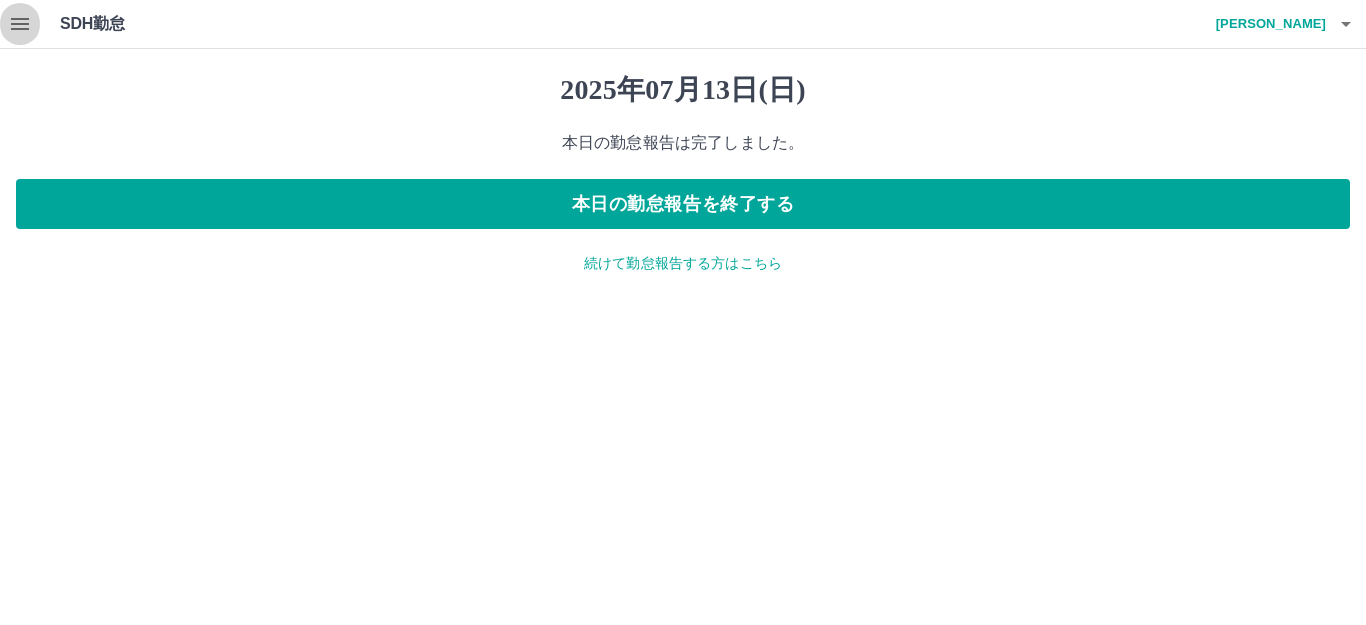click at bounding box center (20, 24) 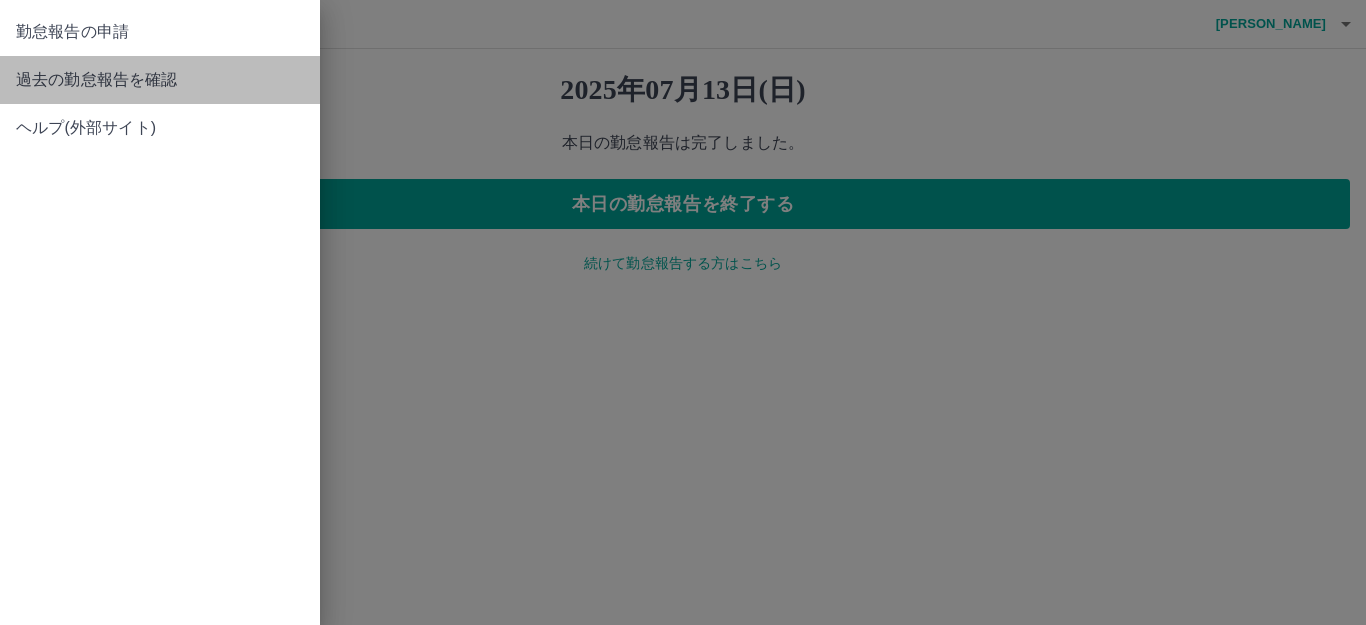 click on "過去の勤怠報告を確認" at bounding box center [160, 80] 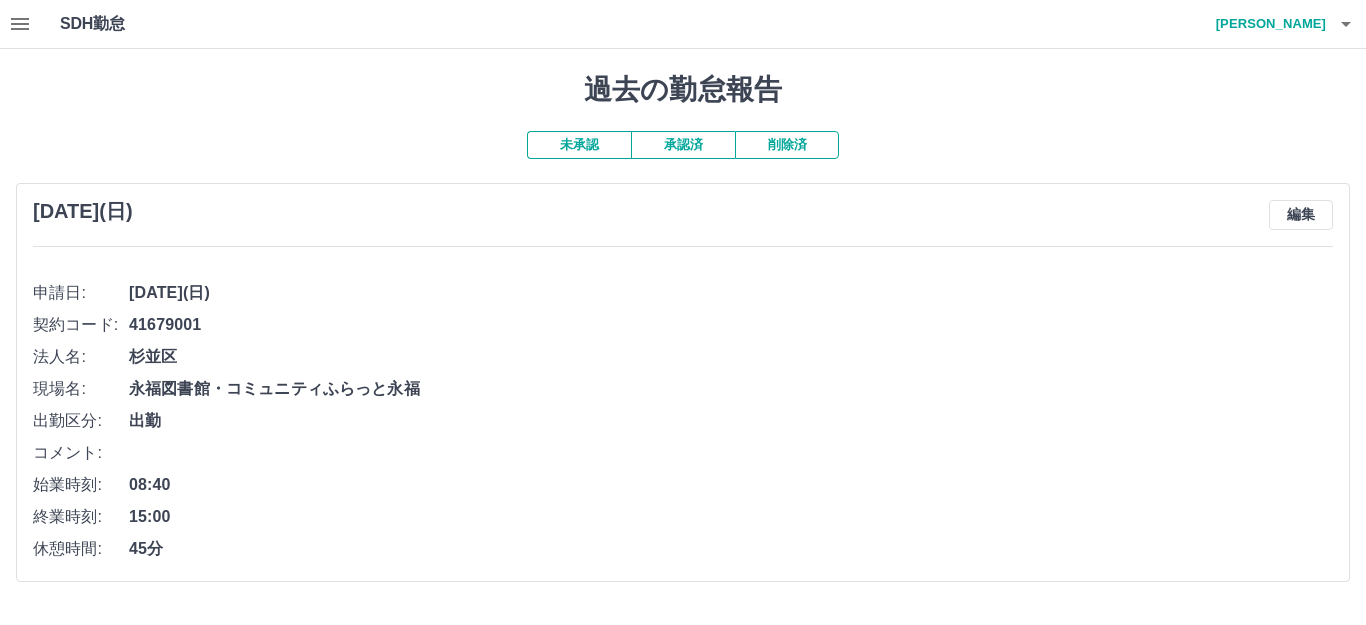 click on "承認済" at bounding box center (683, 145) 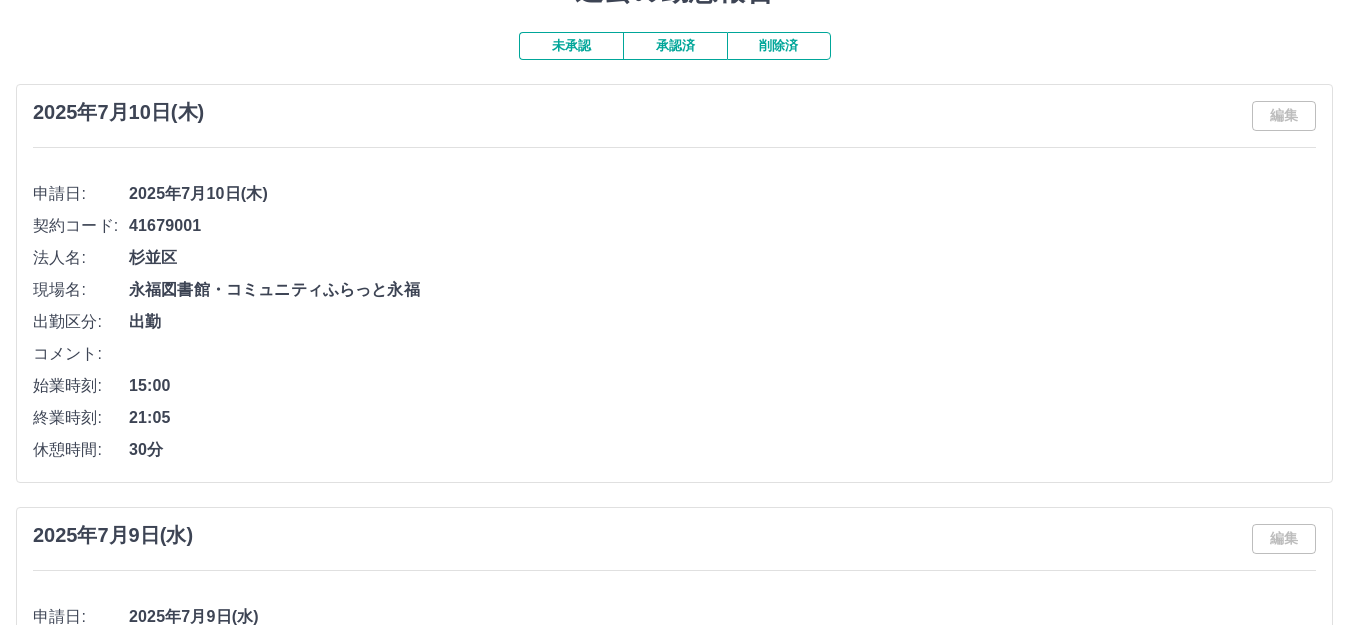 scroll, scrollTop: 0, scrollLeft: 0, axis: both 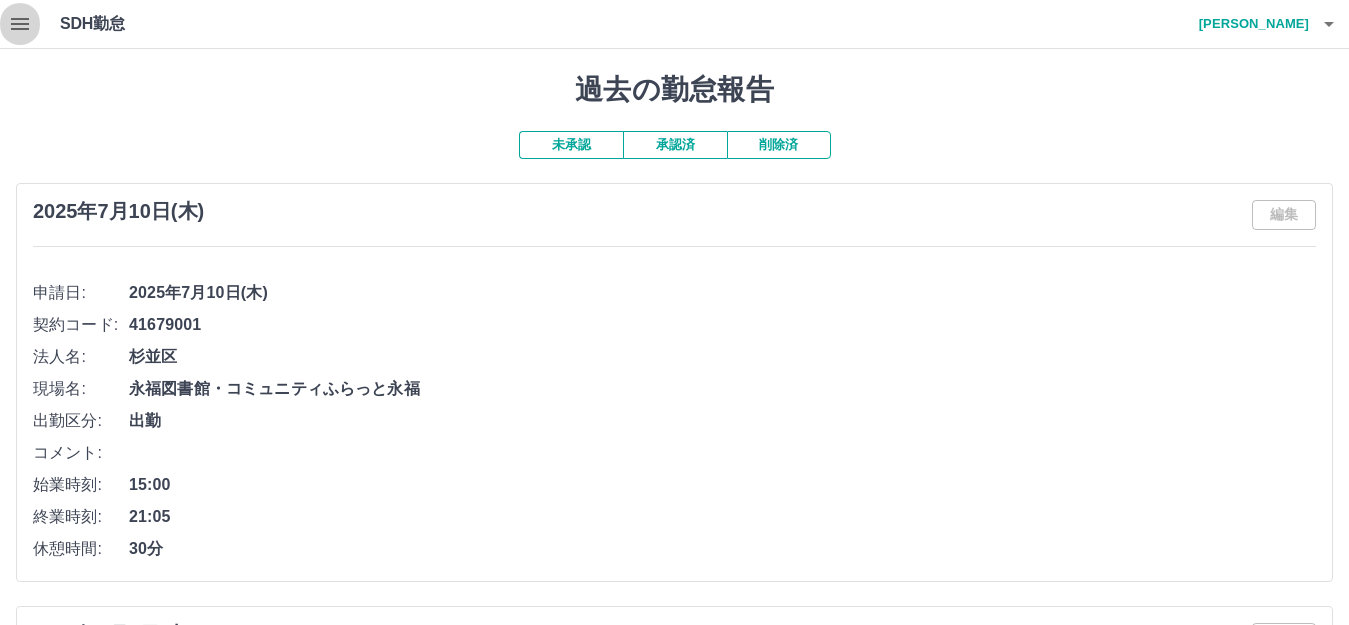 click 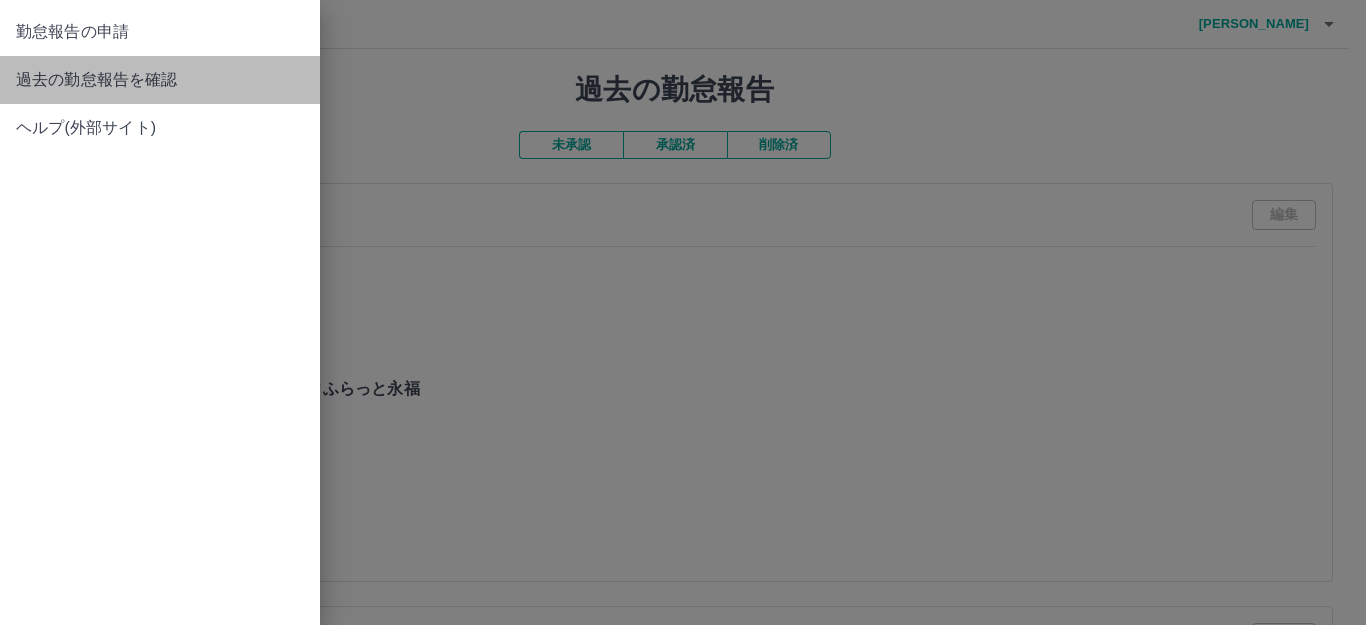 click on "過去の勤怠報告を確認" at bounding box center (160, 80) 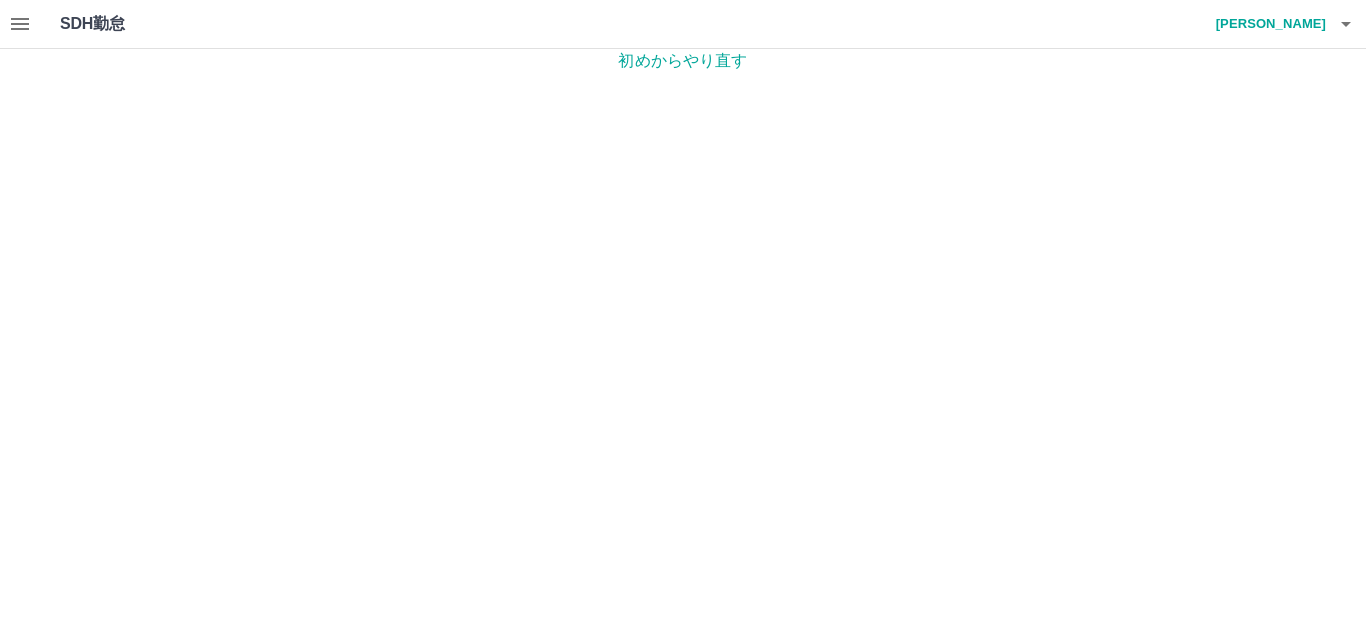 click 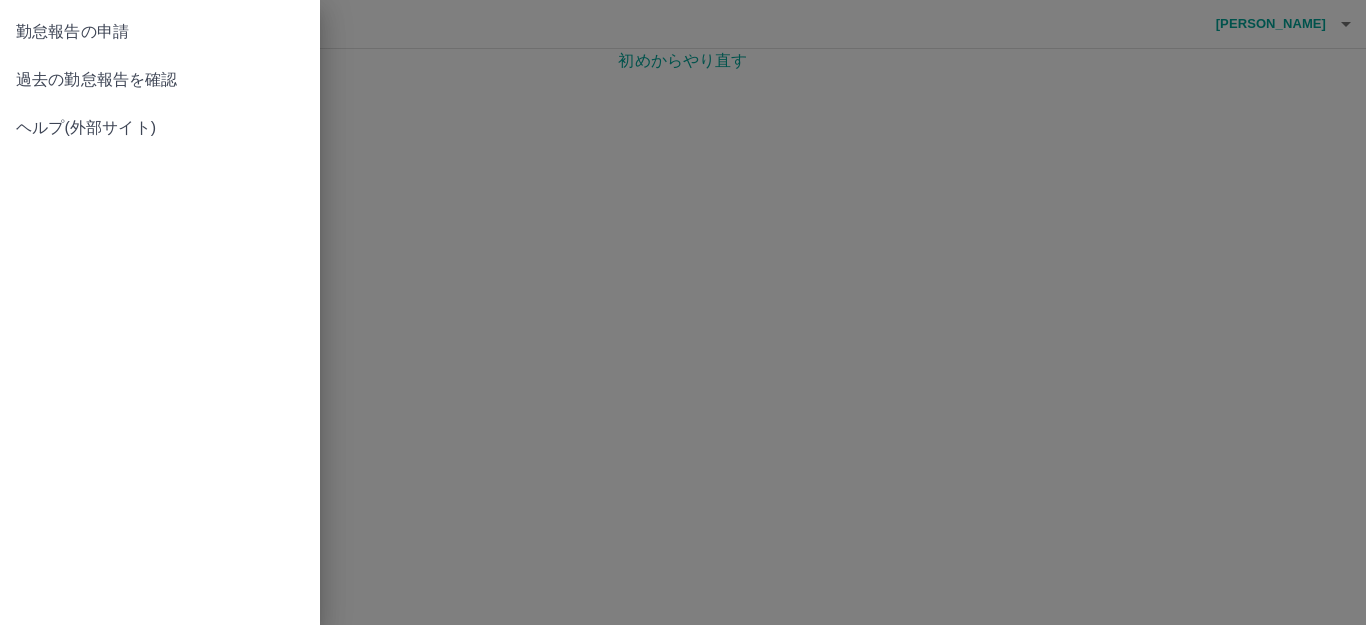 click at bounding box center (683, 312) 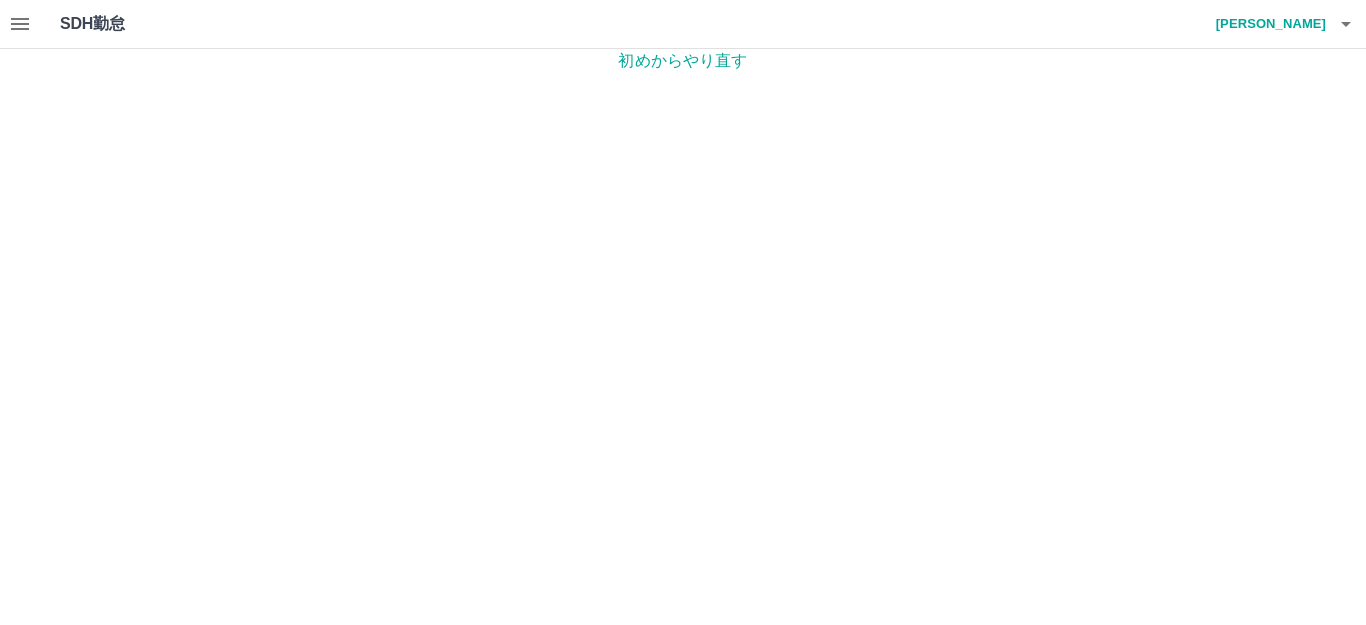 click 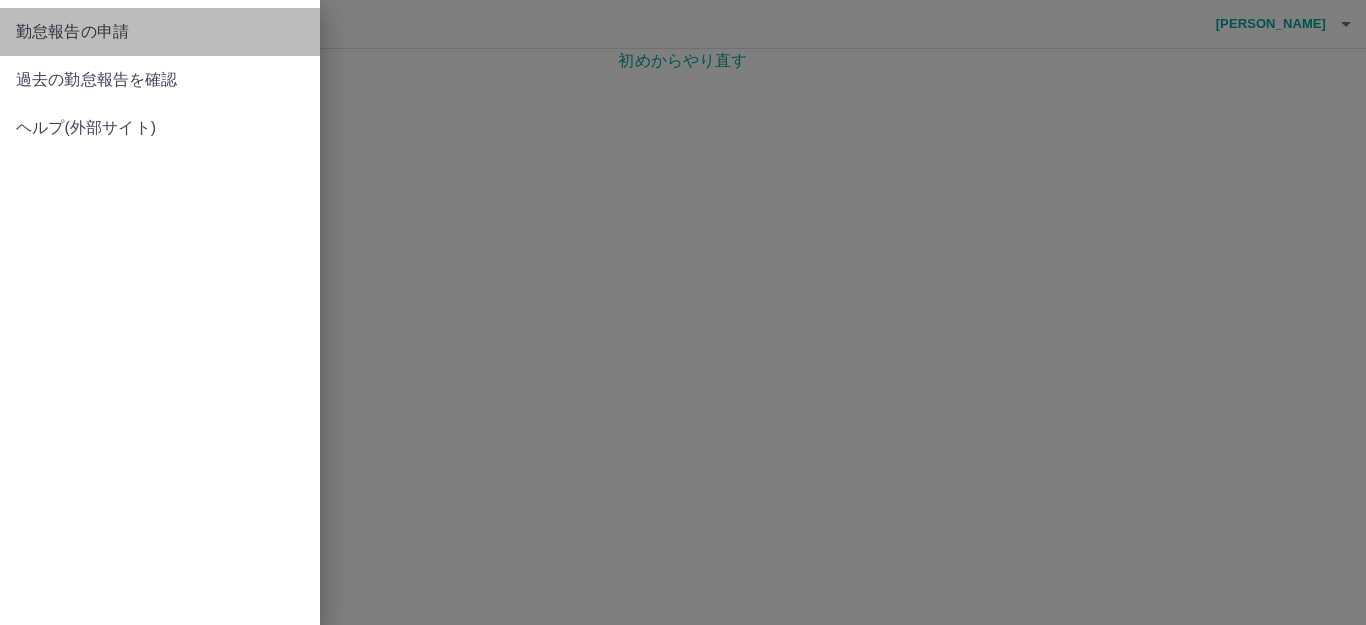 click on "勤怠報告の申請" at bounding box center [160, 32] 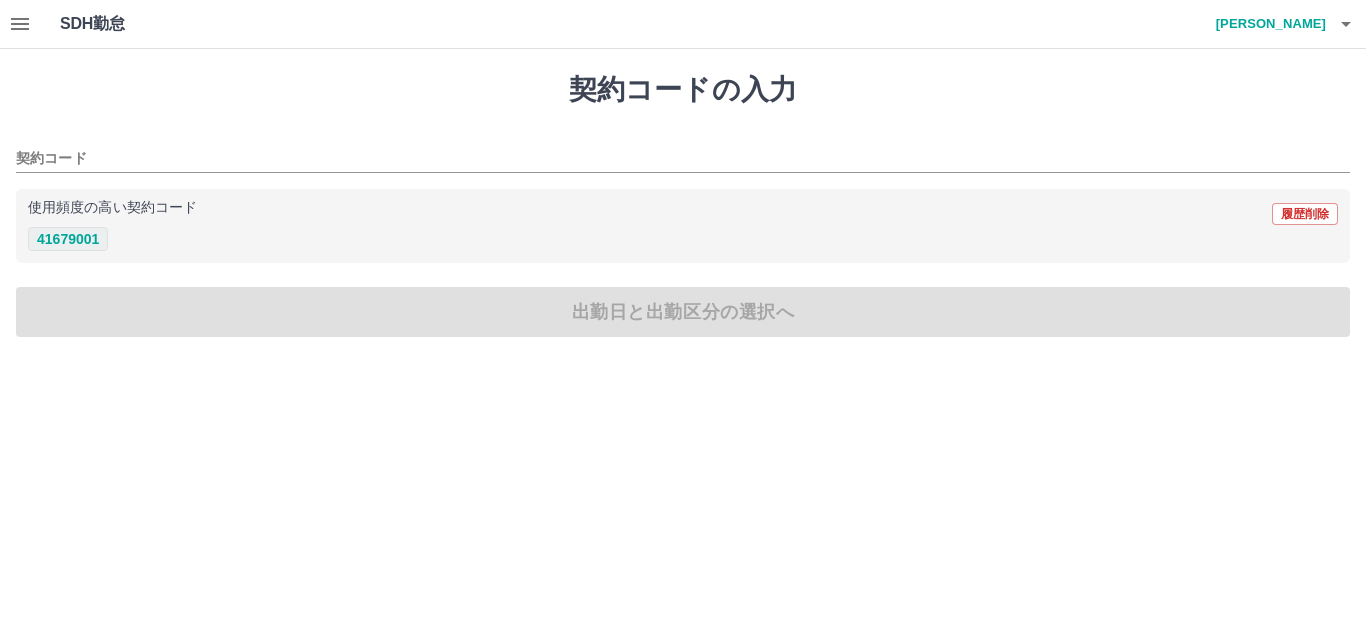drag, startPoint x: 65, startPoint y: 236, endPoint x: 80, endPoint y: 239, distance: 15.297058 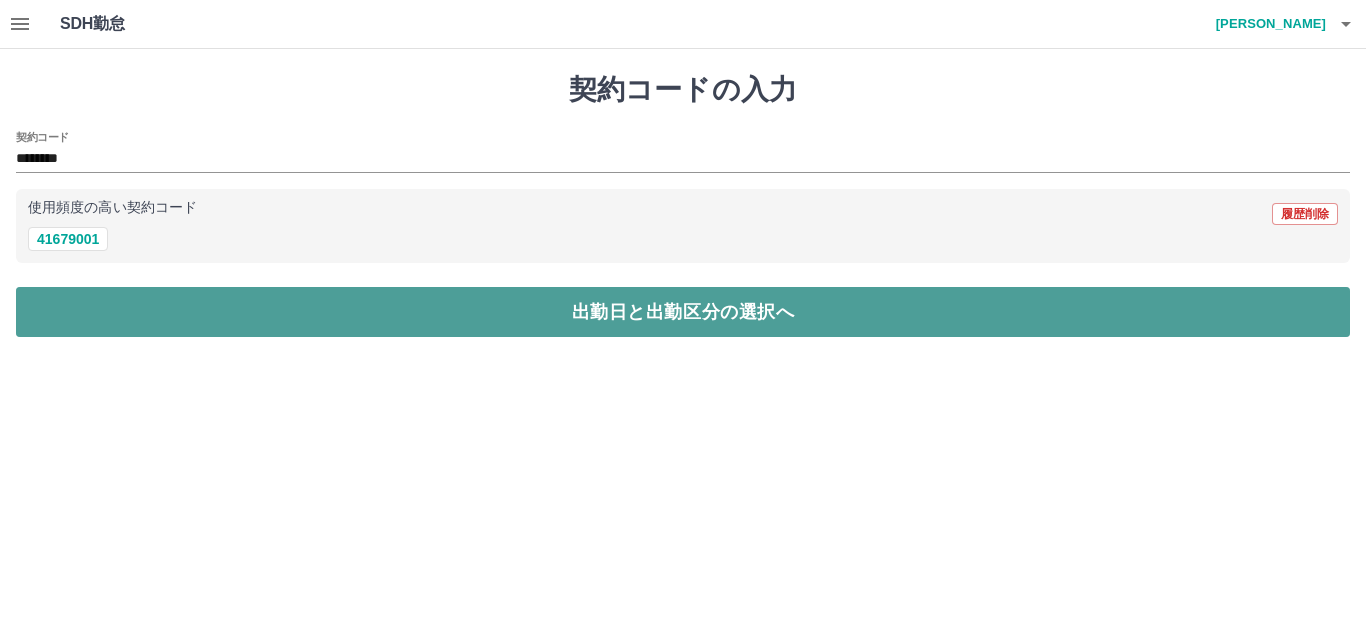 click on "出勤日と出勤区分の選択へ" at bounding box center (683, 312) 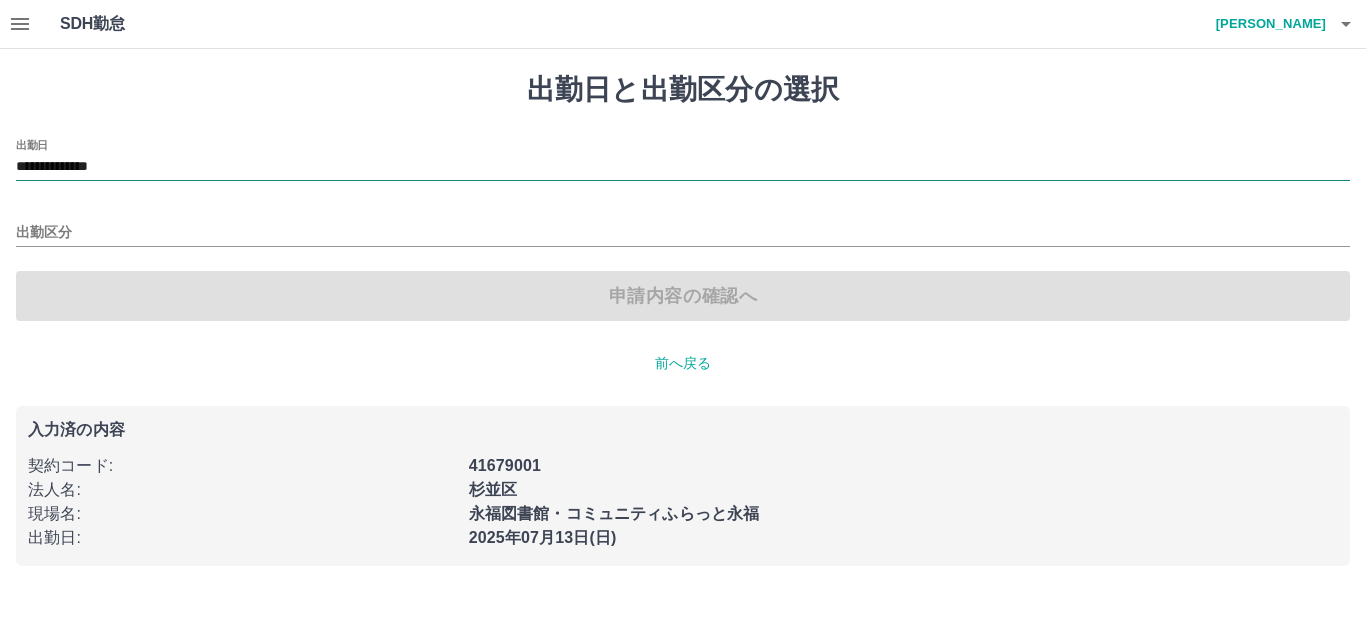 click on "**********" at bounding box center (683, 167) 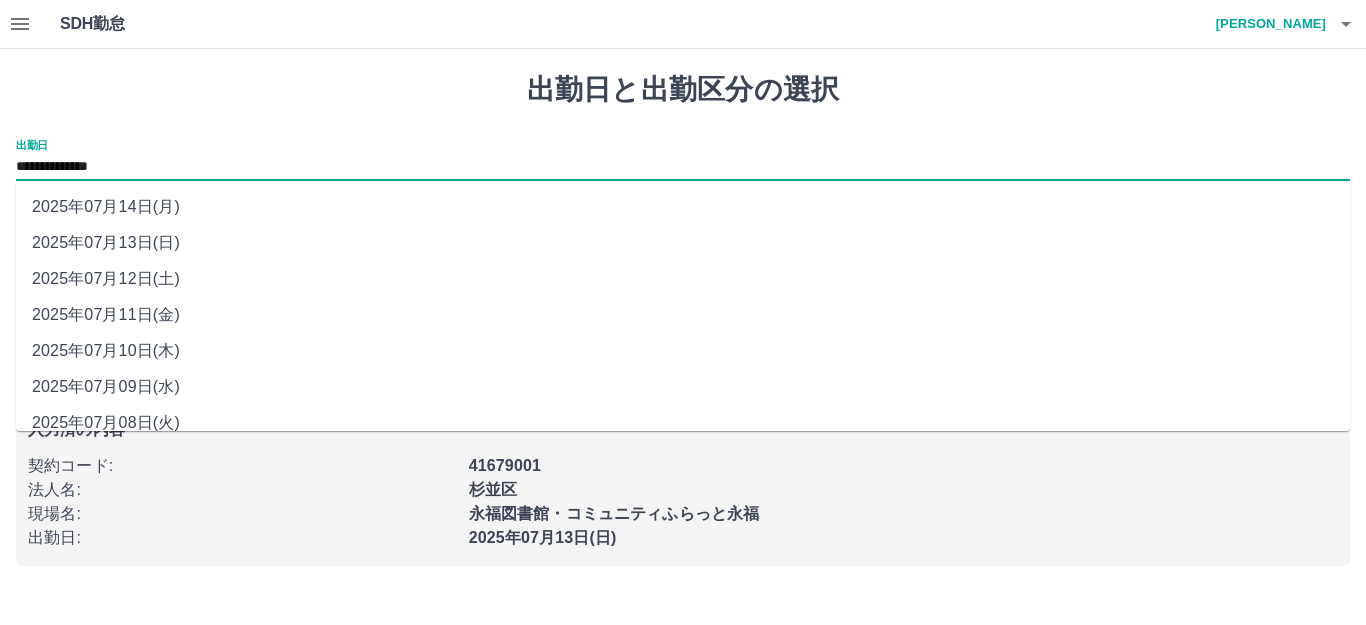 click on "2025年07月11日(金)" at bounding box center [683, 315] 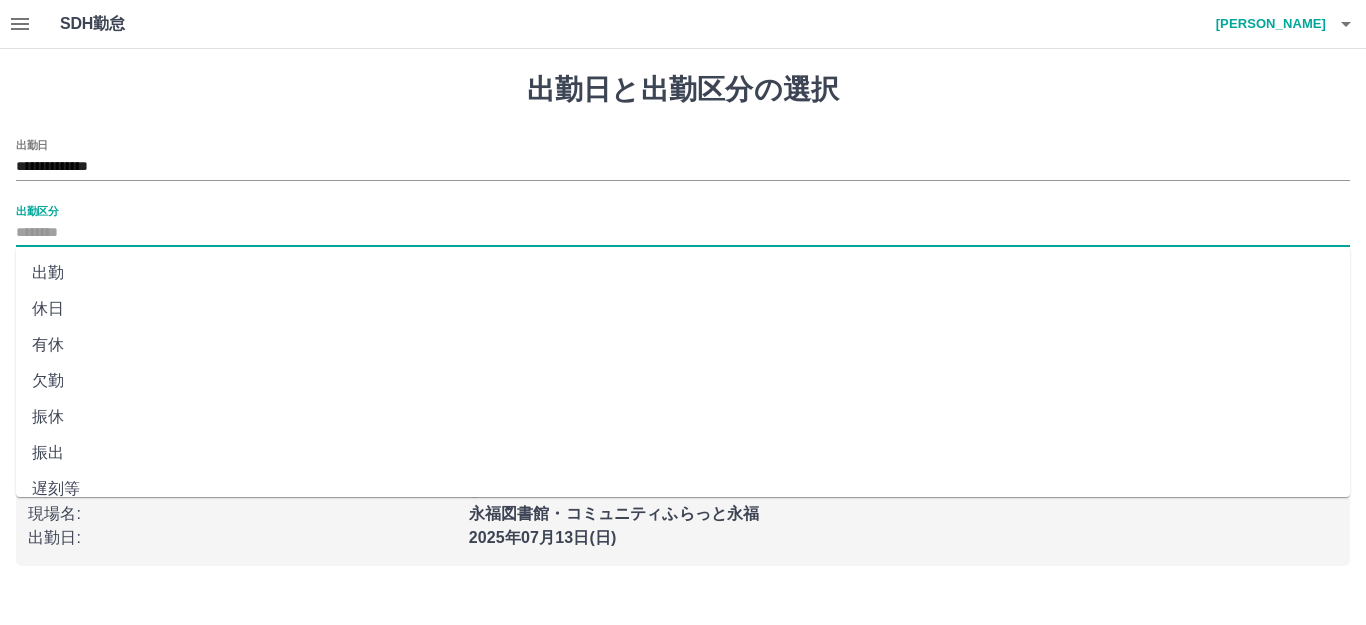 click on "出勤区分" at bounding box center (683, 233) 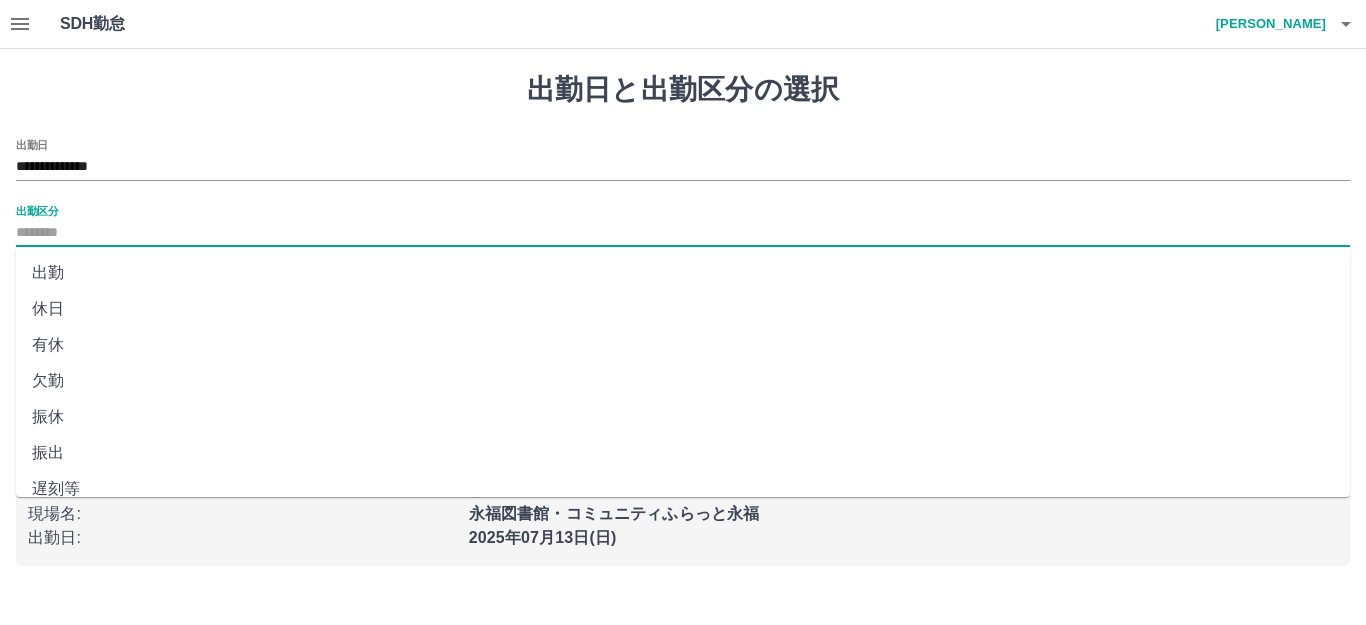 click on "休日" at bounding box center (683, 309) 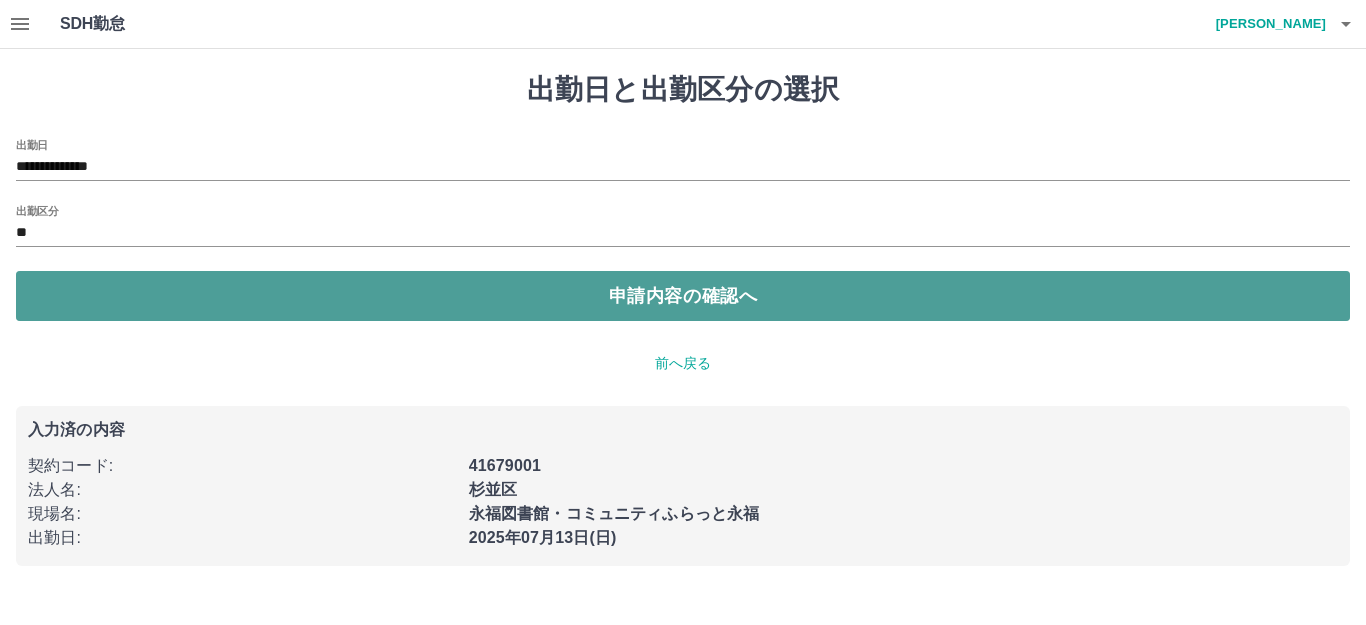 click on "申請内容の確認へ" at bounding box center [683, 296] 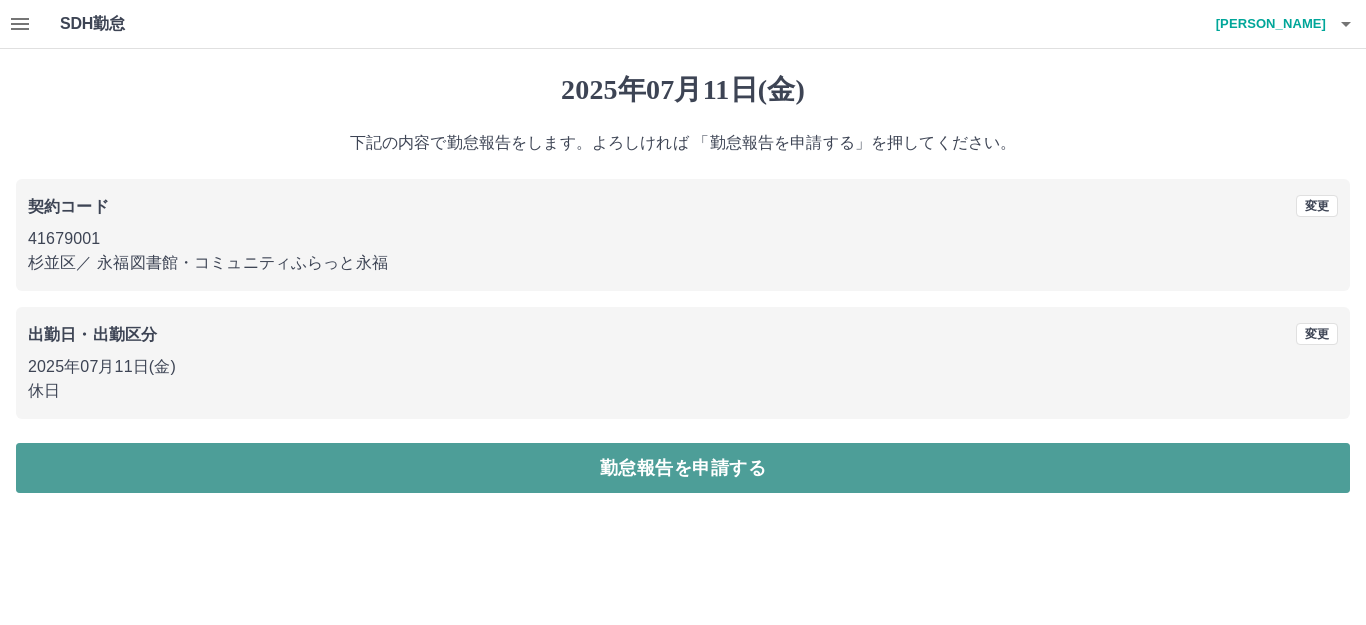 click on "勤怠報告を申請する" at bounding box center [683, 468] 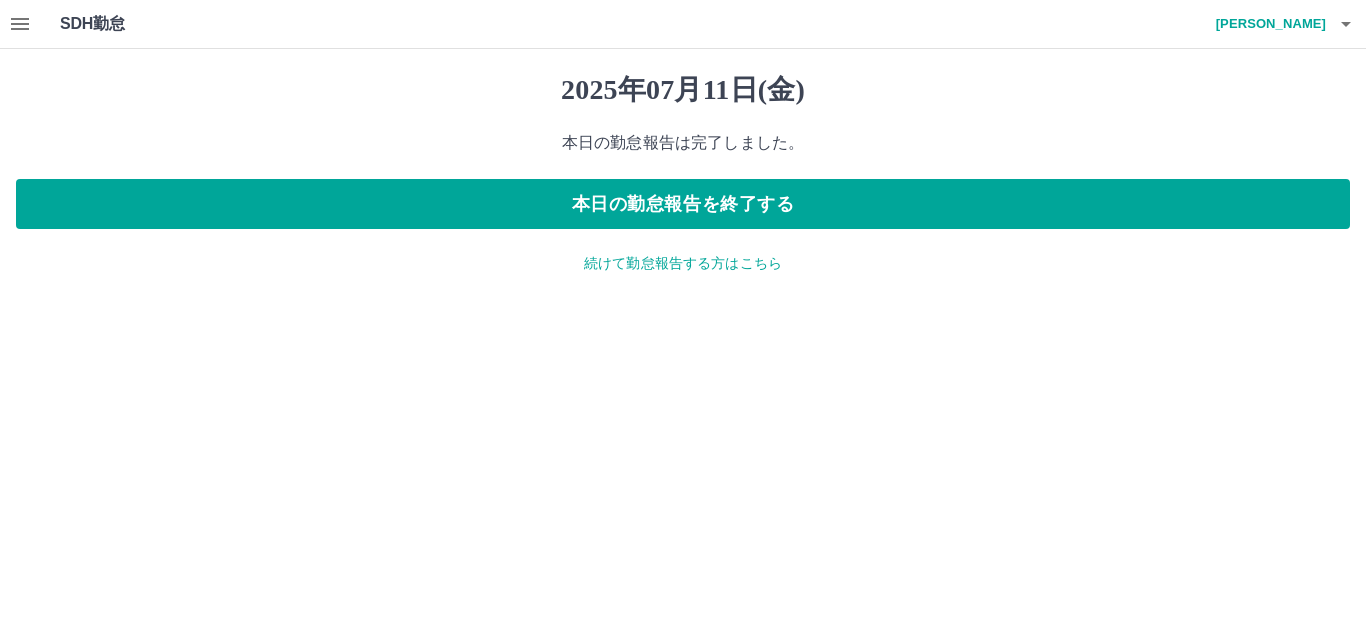 click on "続けて勤怠報告する方はこちら" at bounding box center [683, 263] 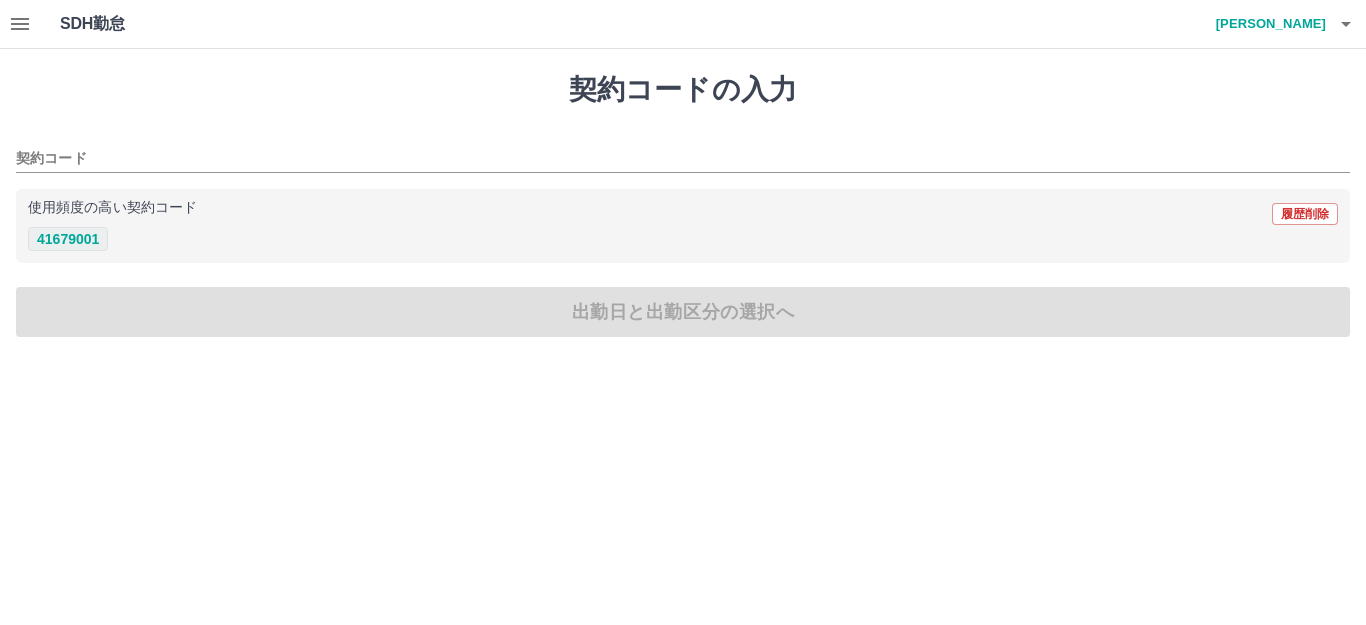 drag, startPoint x: 77, startPoint y: 243, endPoint x: 88, endPoint y: 241, distance: 11.18034 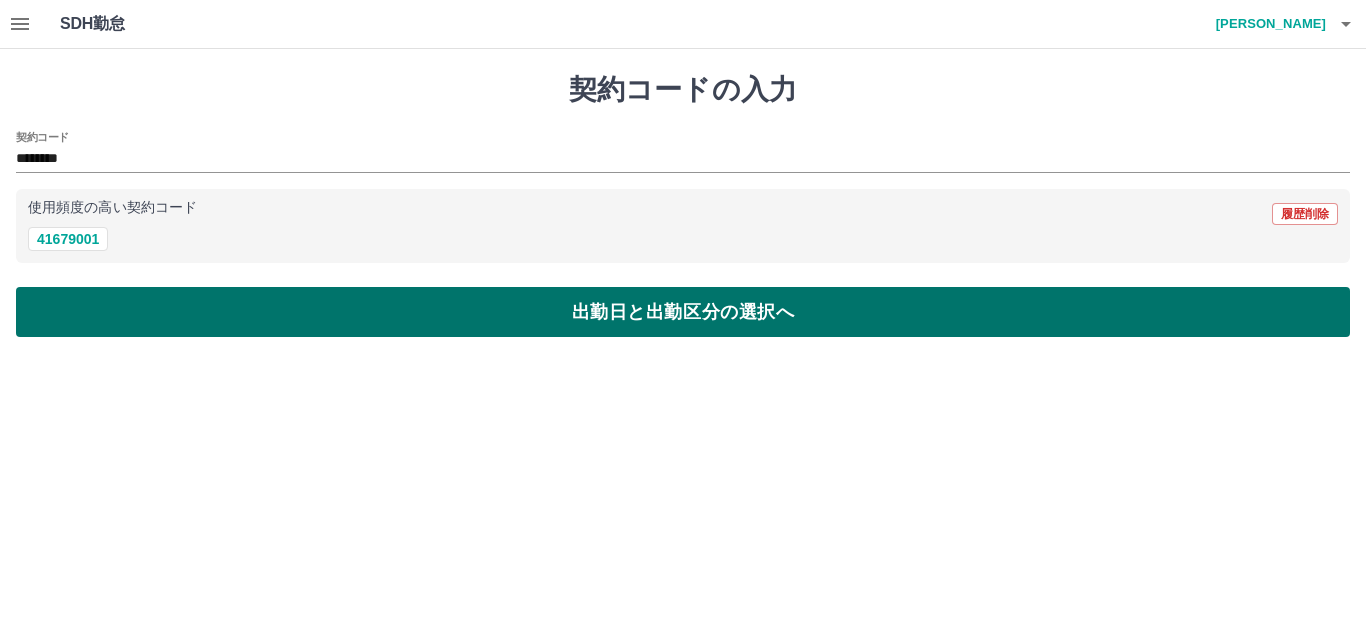 click on "出勤日と出勤区分の選択へ" at bounding box center (683, 312) 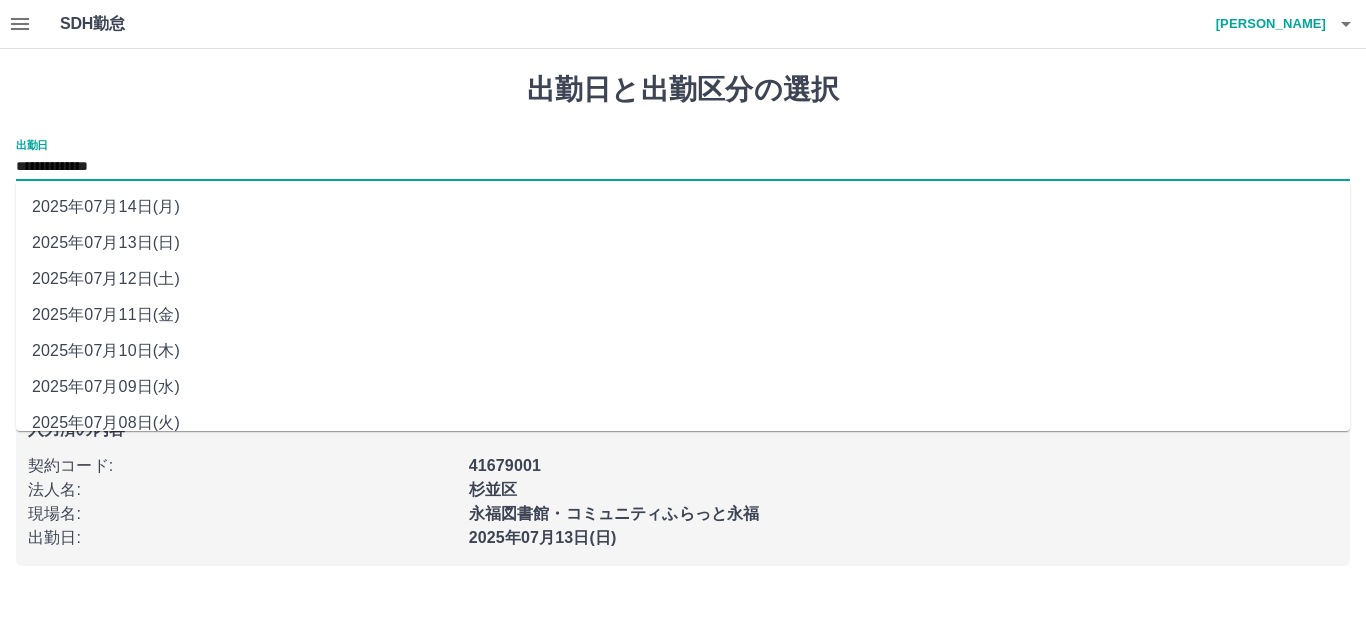 click on "**********" at bounding box center (683, 167) 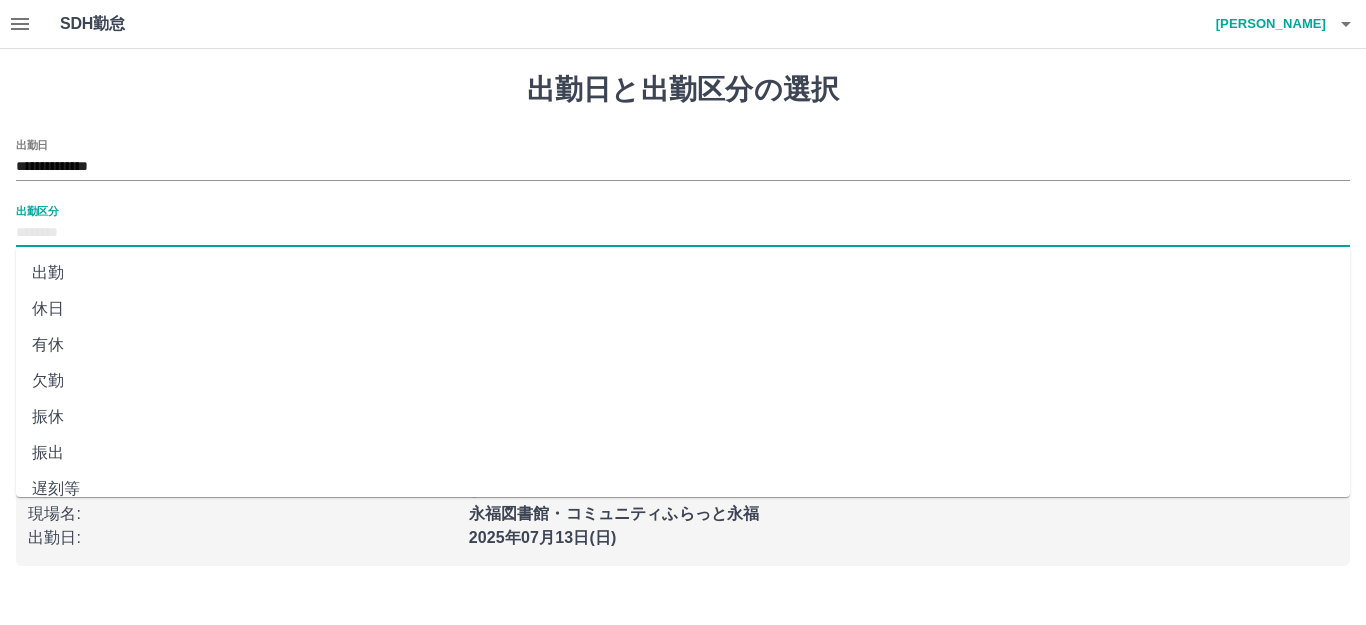 click on "出勤区分" at bounding box center [683, 233] 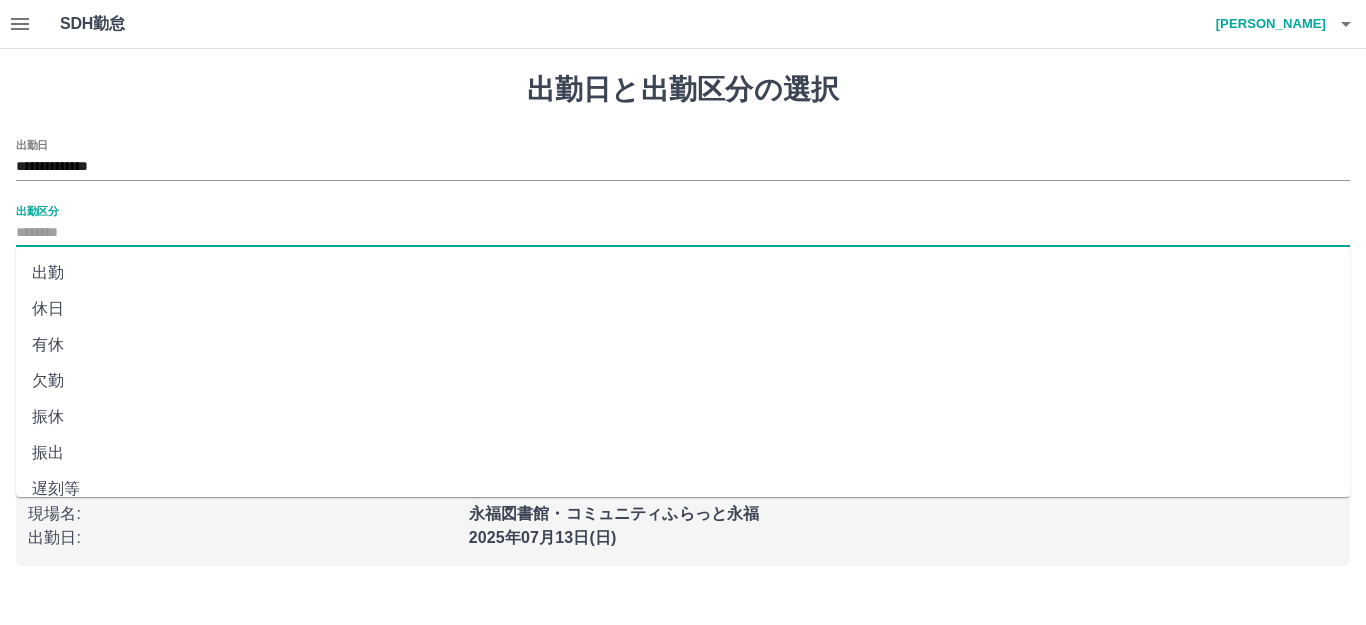click on "休日" at bounding box center (683, 309) 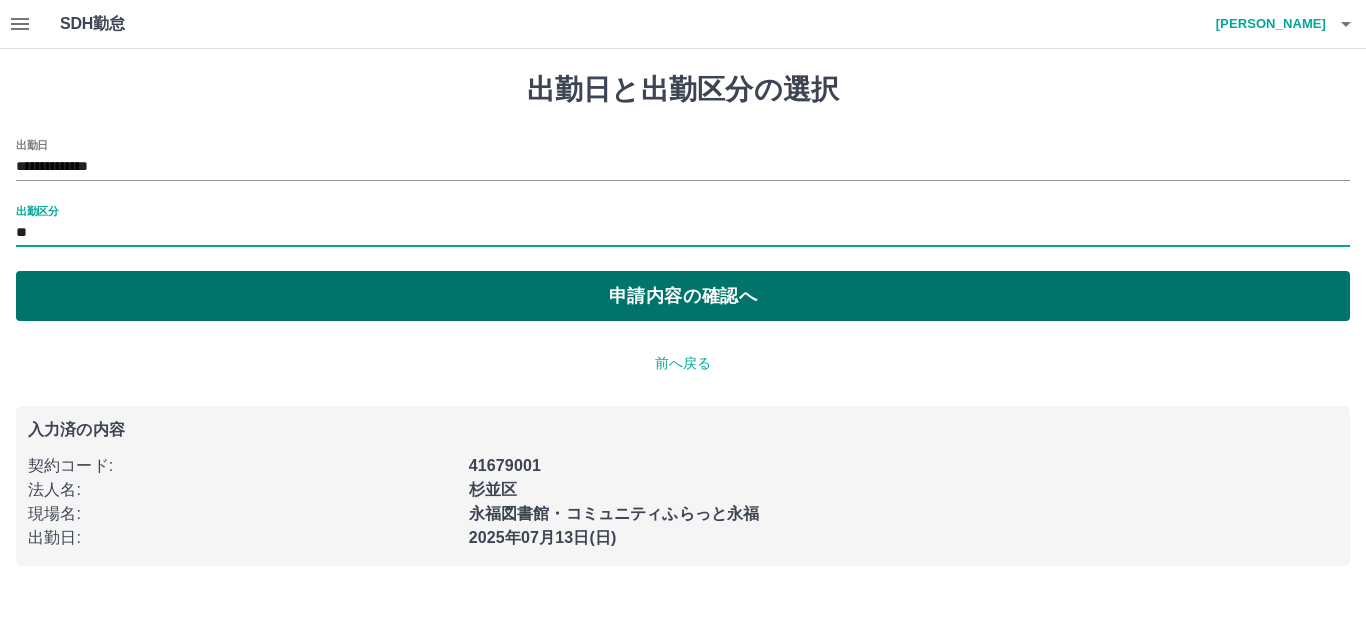 type on "**" 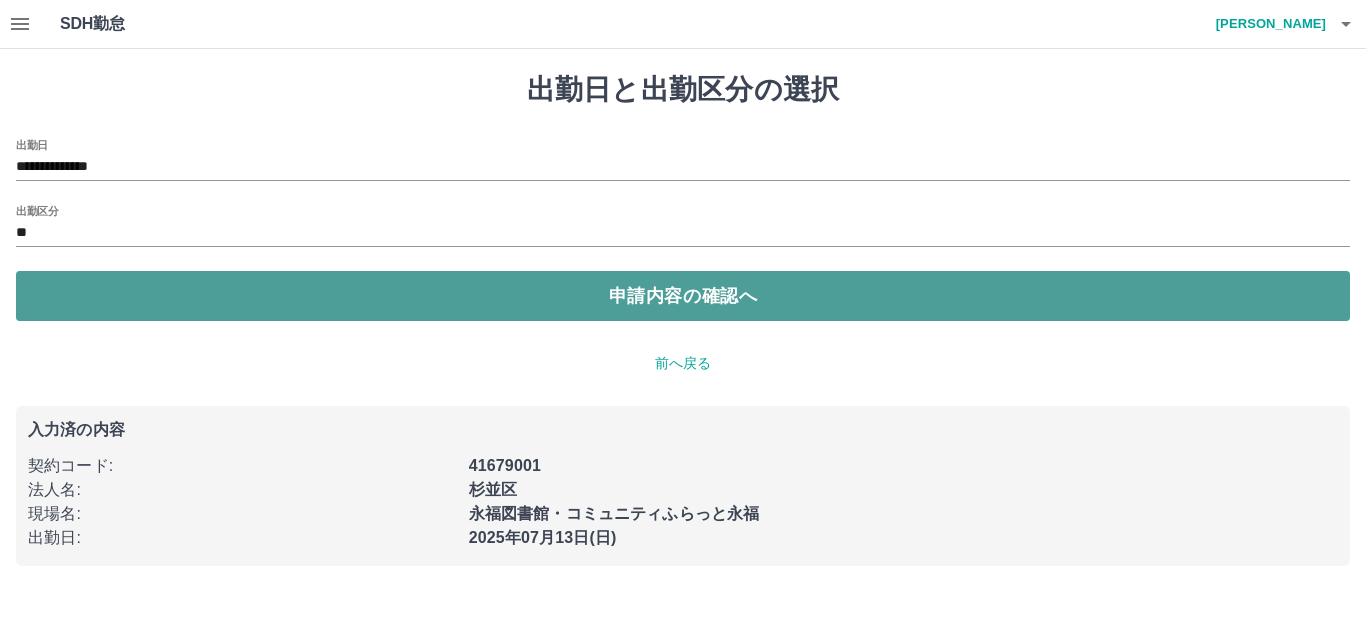 click on "申請内容の確認へ" at bounding box center [683, 296] 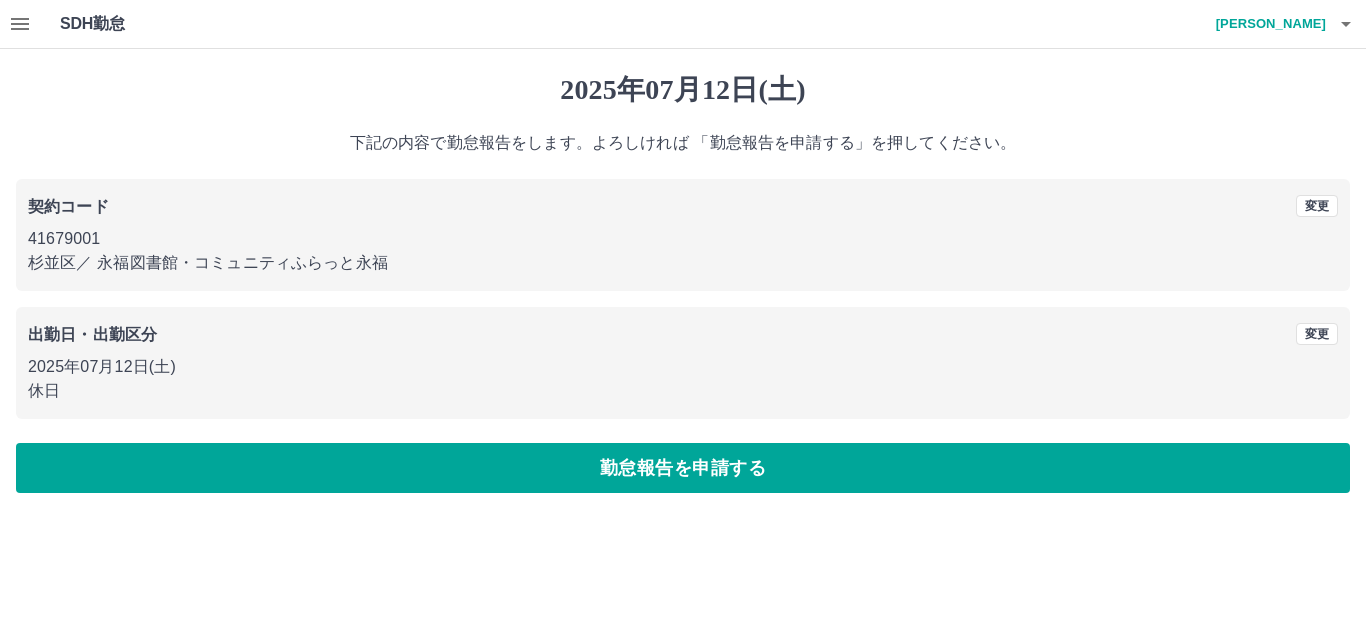 click 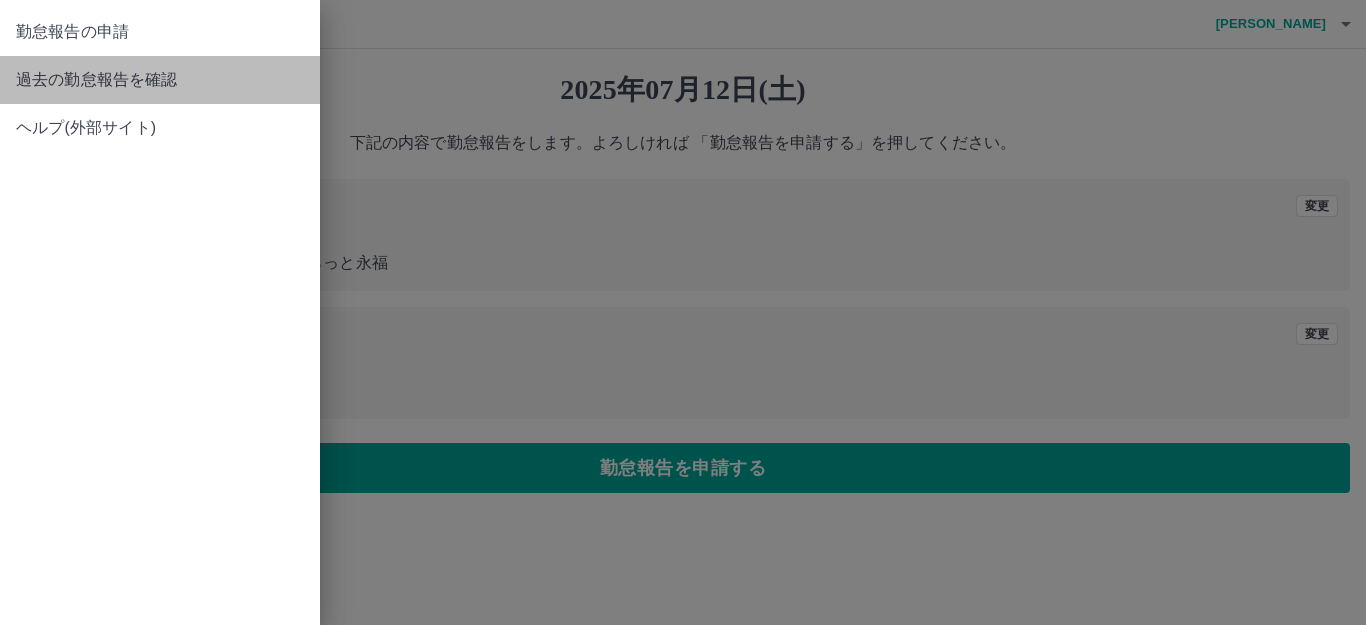click on "過去の勤怠報告を確認" at bounding box center [160, 80] 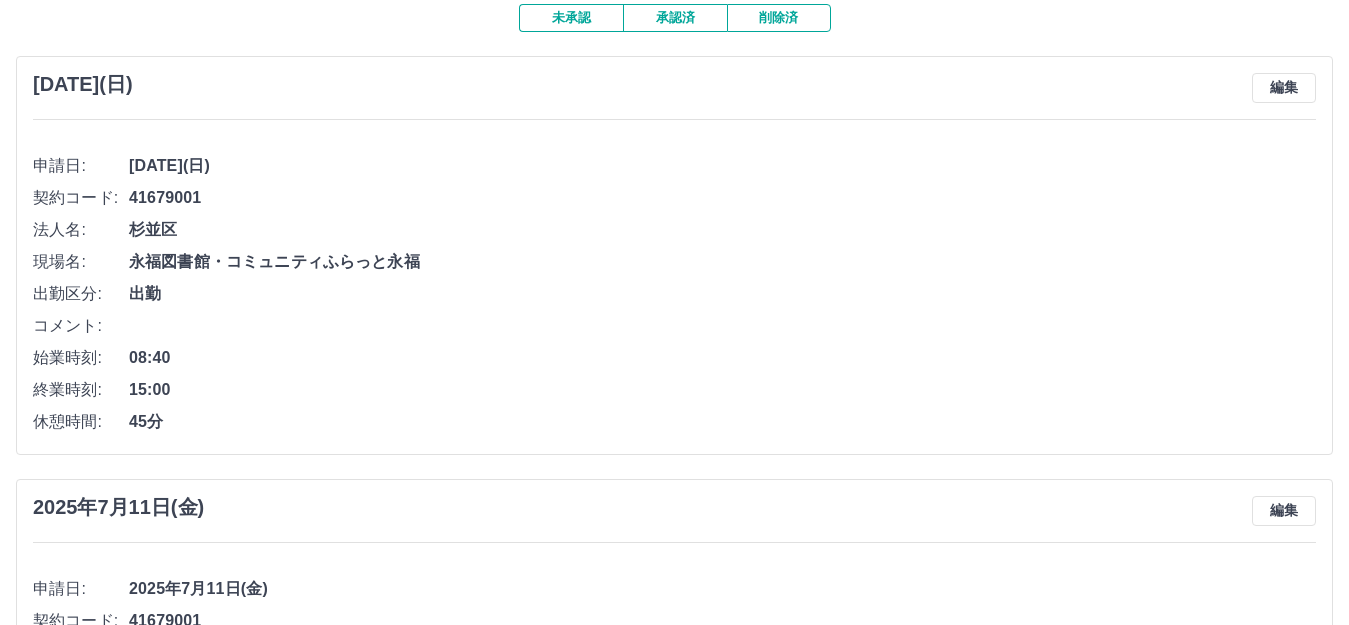 scroll, scrollTop: 0, scrollLeft: 0, axis: both 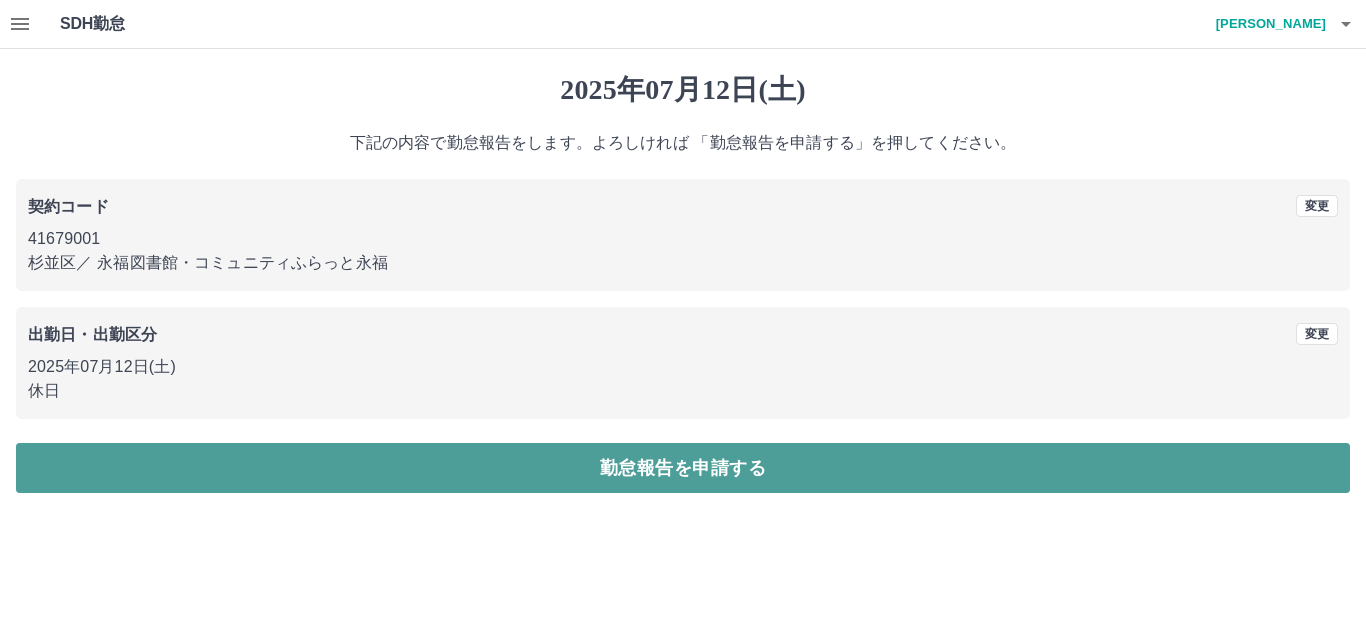 click on "勤怠報告を申請する" at bounding box center [683, 468] 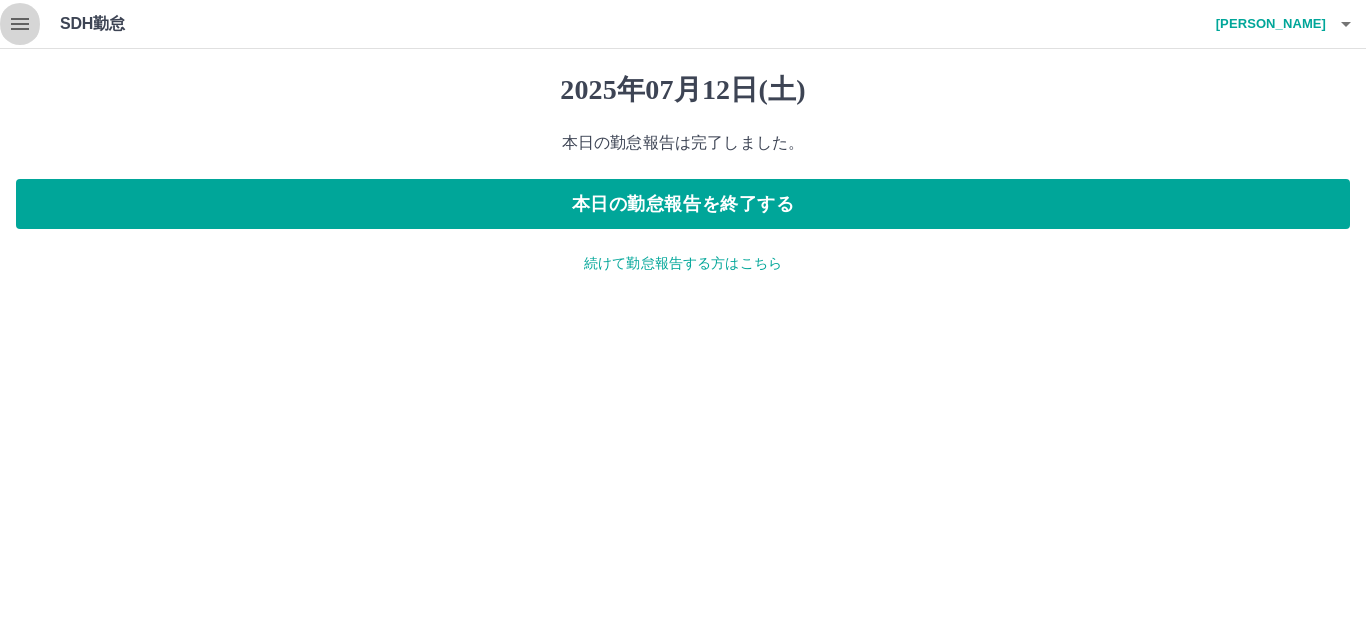click 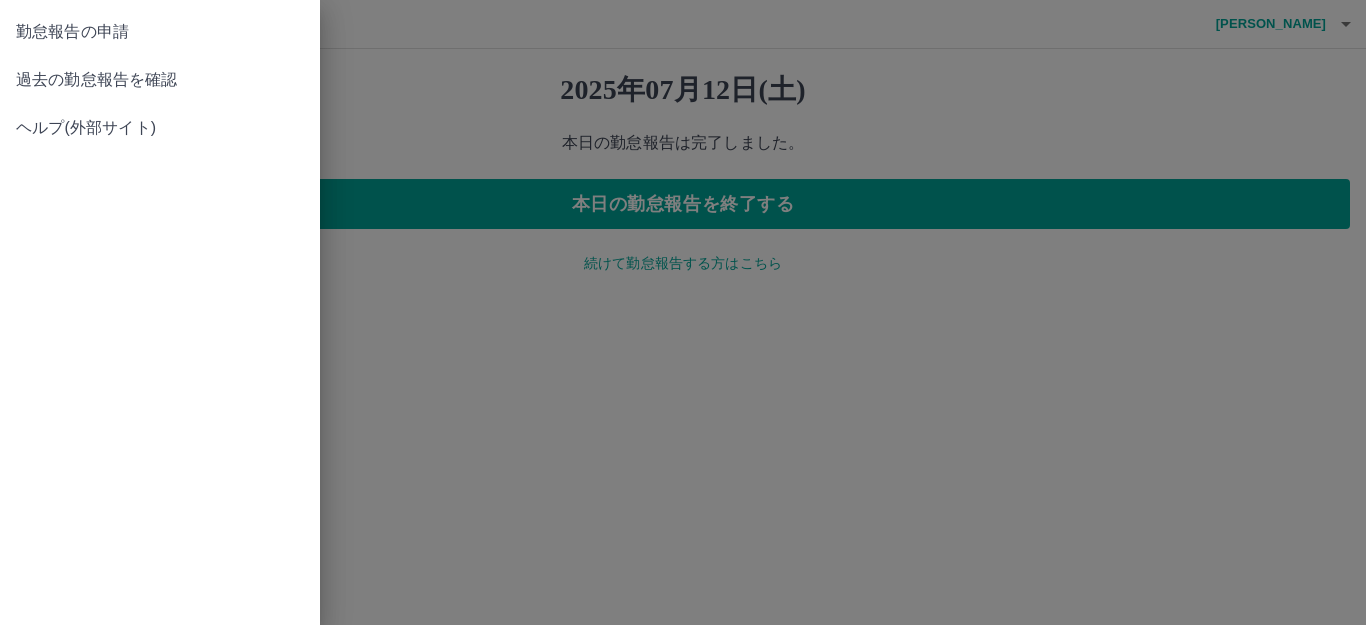 click on "過去の勤怠報告を確認" at bounding box center [160, 80] 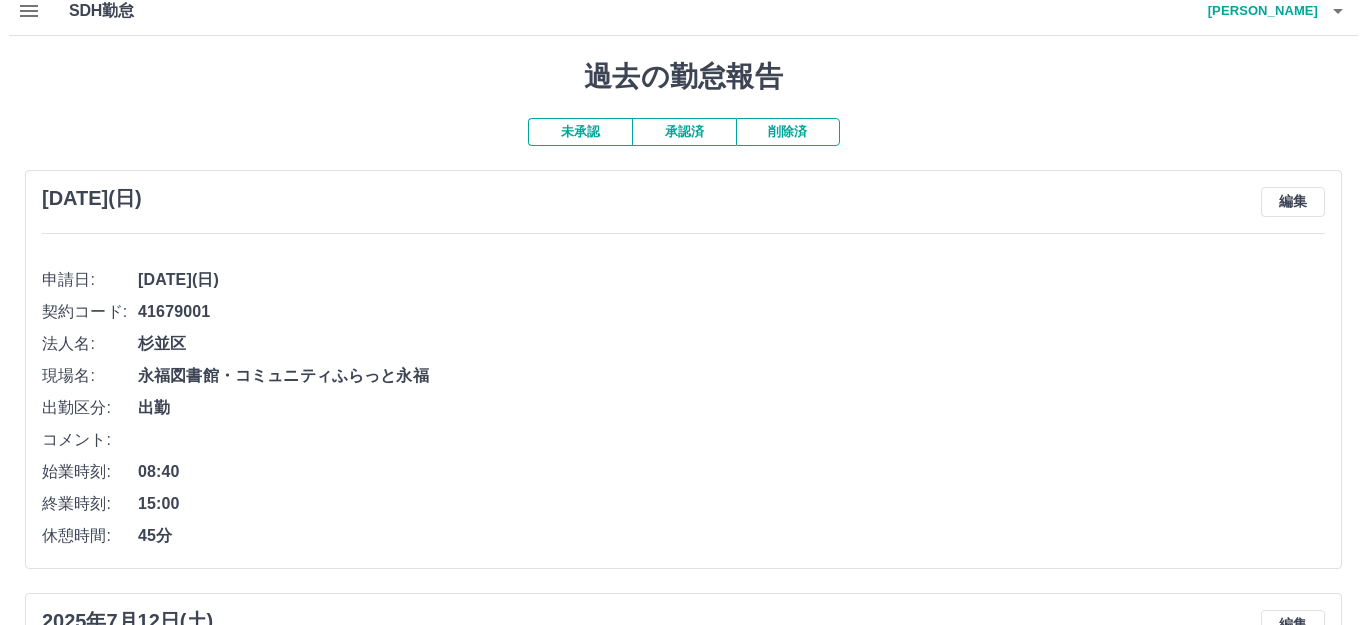 scroll, scrollTop: 0, scrollLeft: 0, axis: both 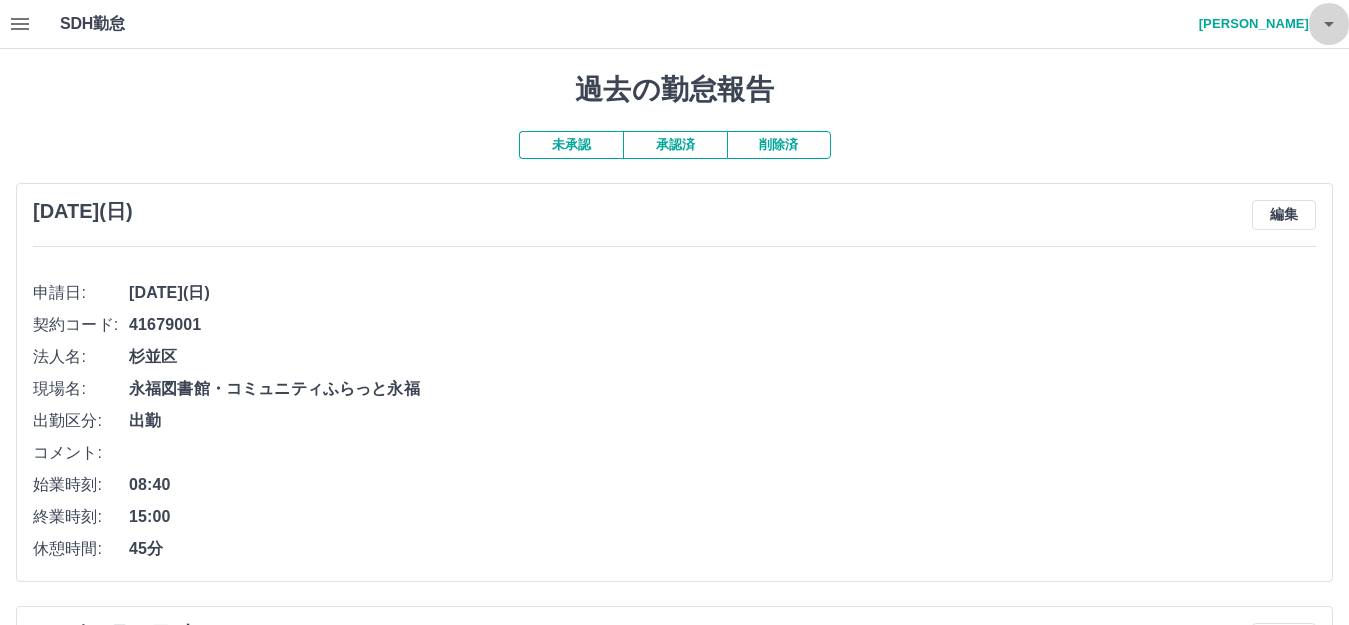 click 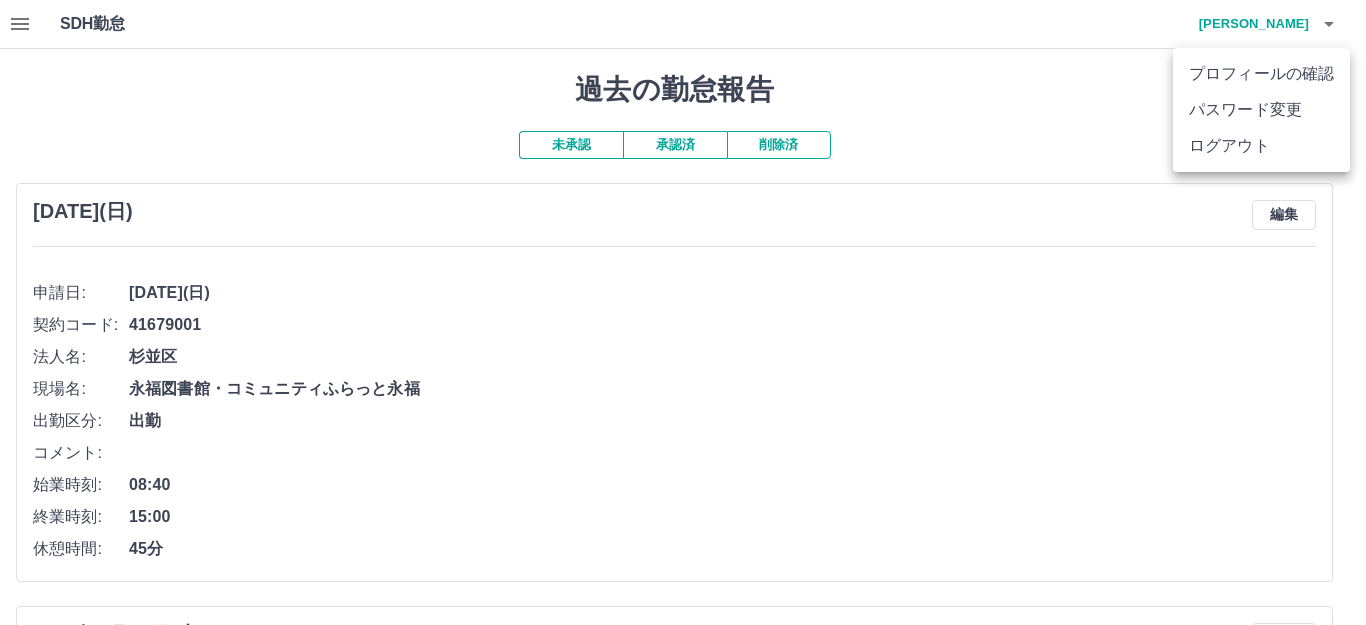 click on "ログアウト" at bounding box center [1261, 146] 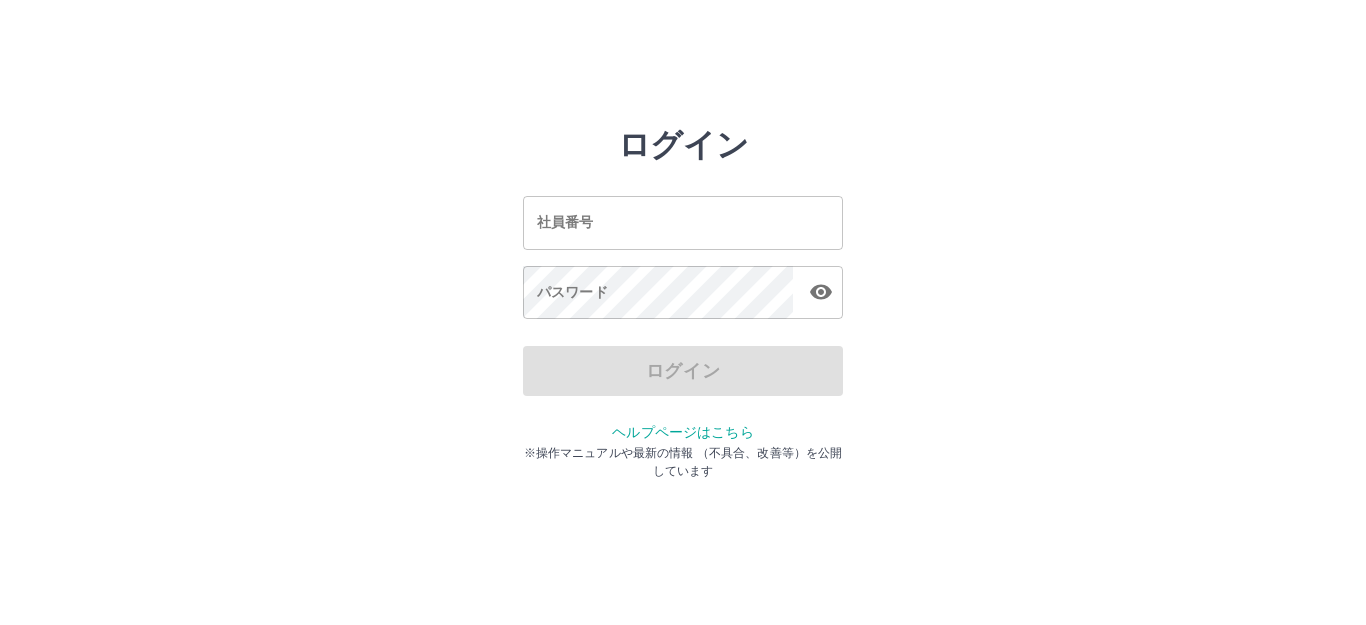 scroll, scrollTop: 0, scrollLeft: 0, axis: both 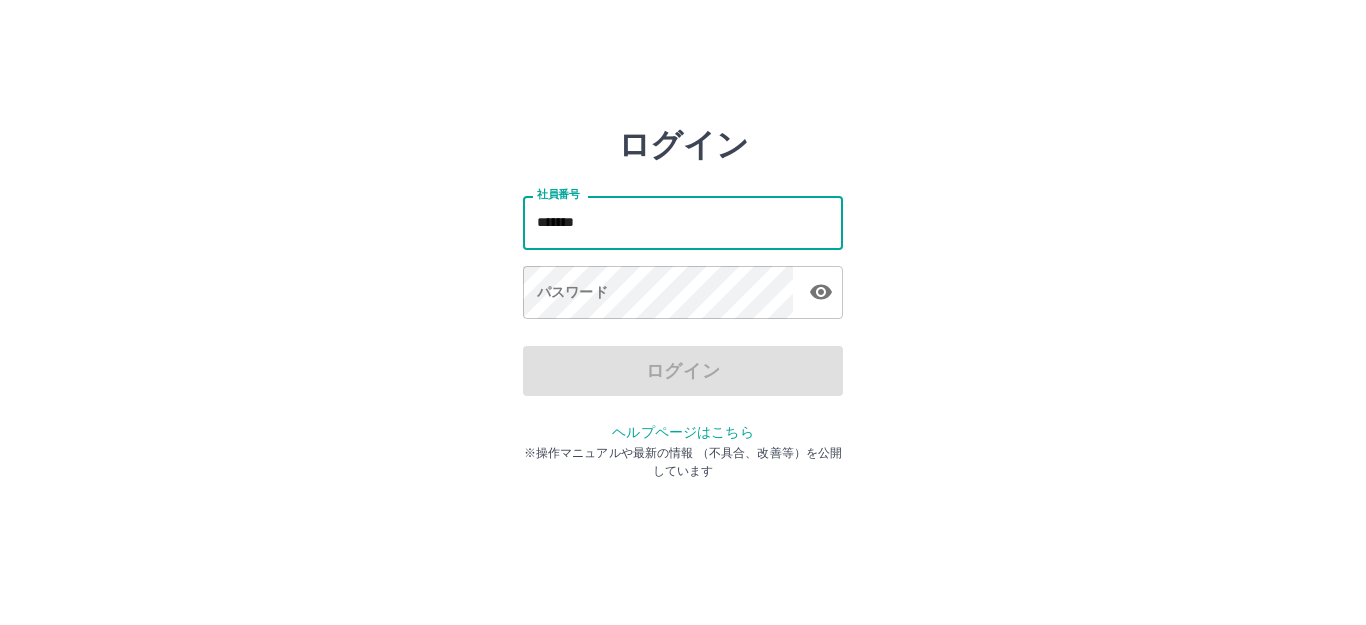 type on "*******" 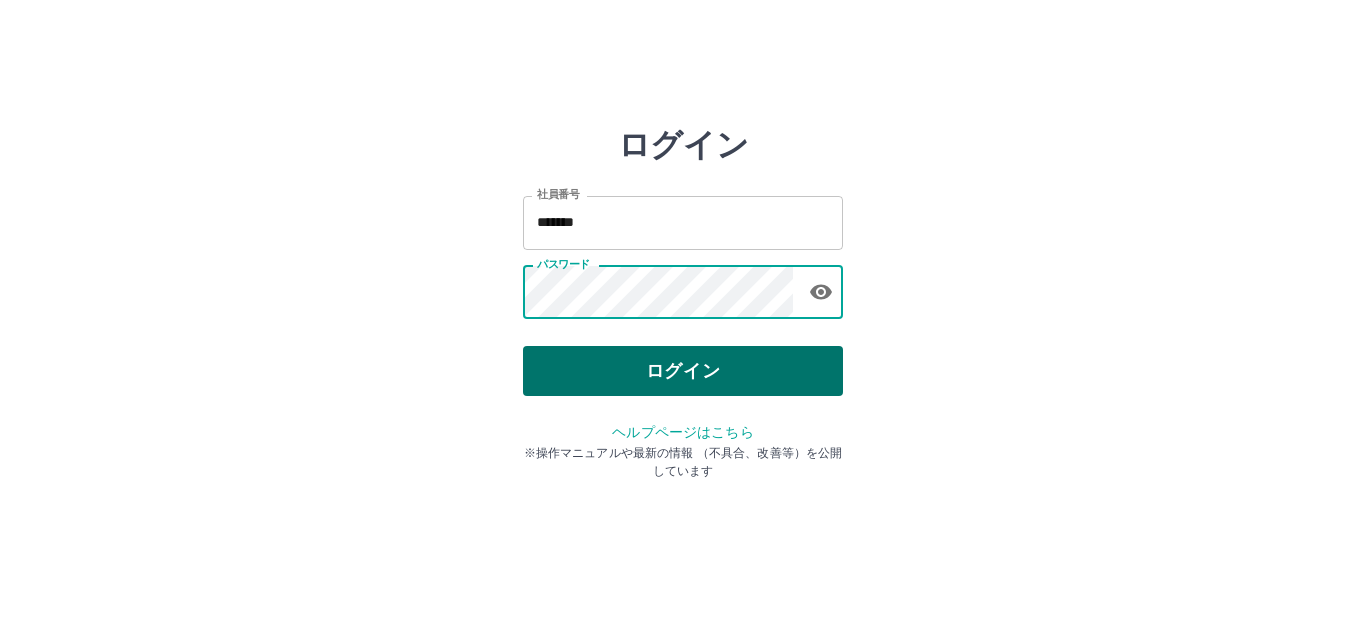 click on "ログイン" at bounding box center (683, 371) 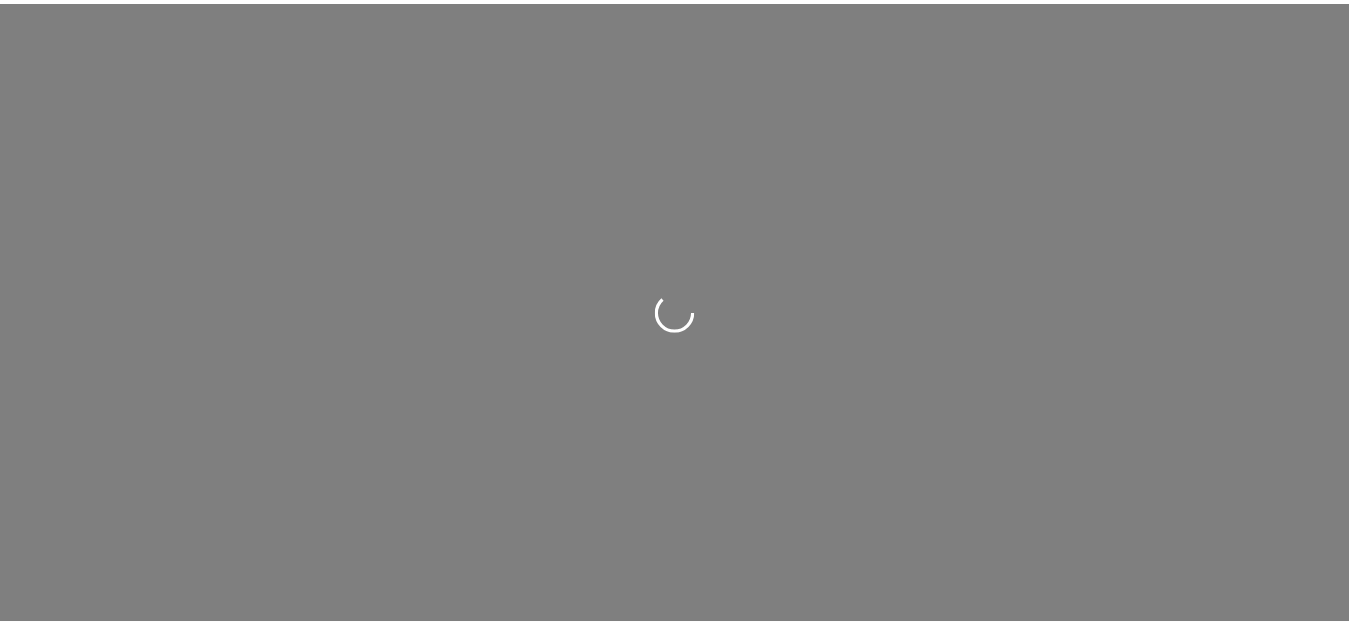 scroll, scrollTop: 0, scrollLeft: 0, axis: both 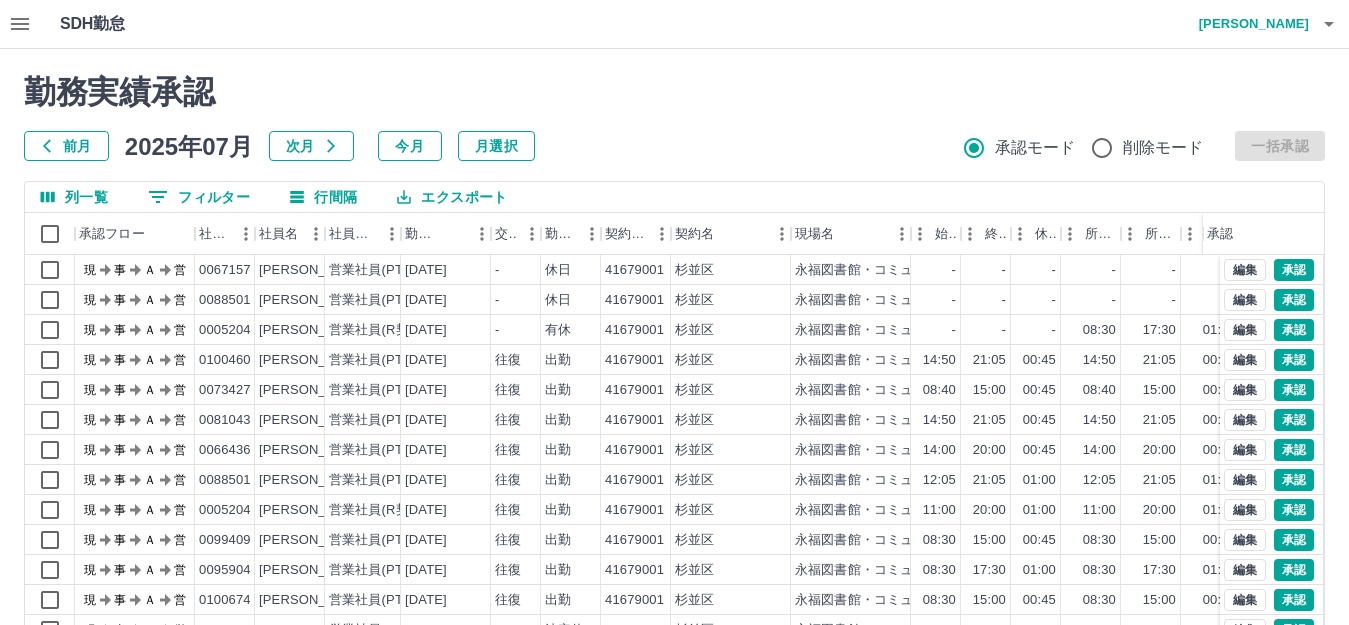 click 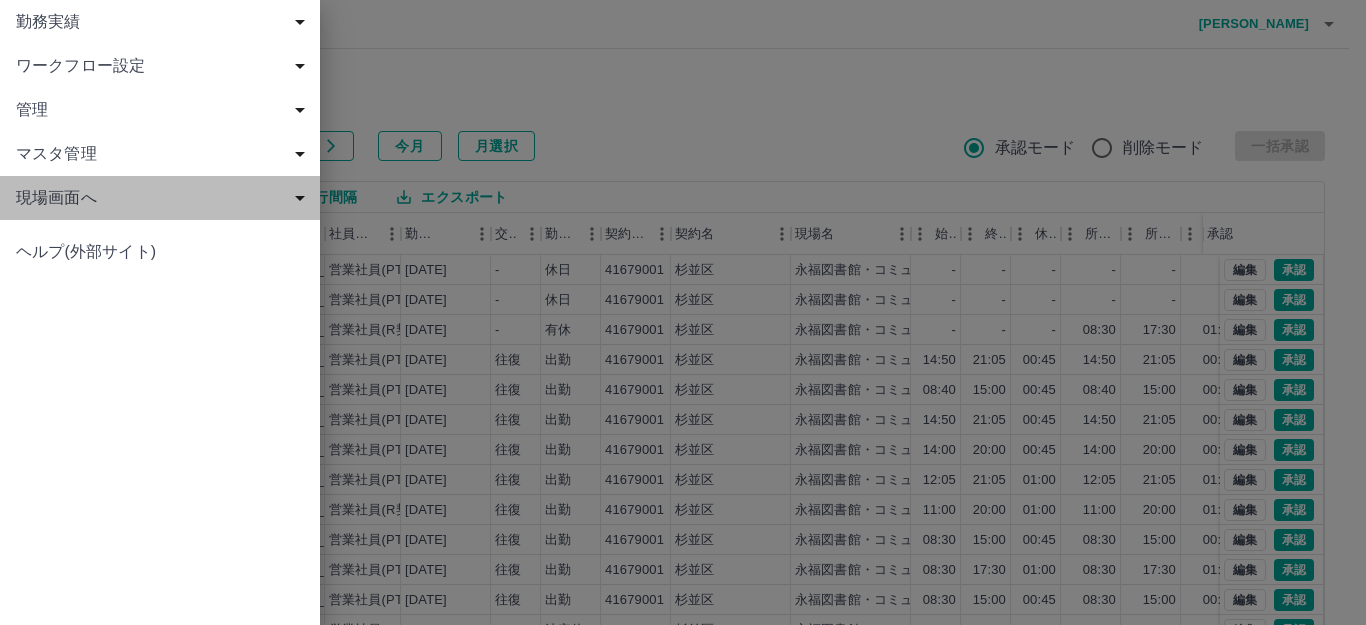 click on "現場画面へ" at bounding box center (164, 198) 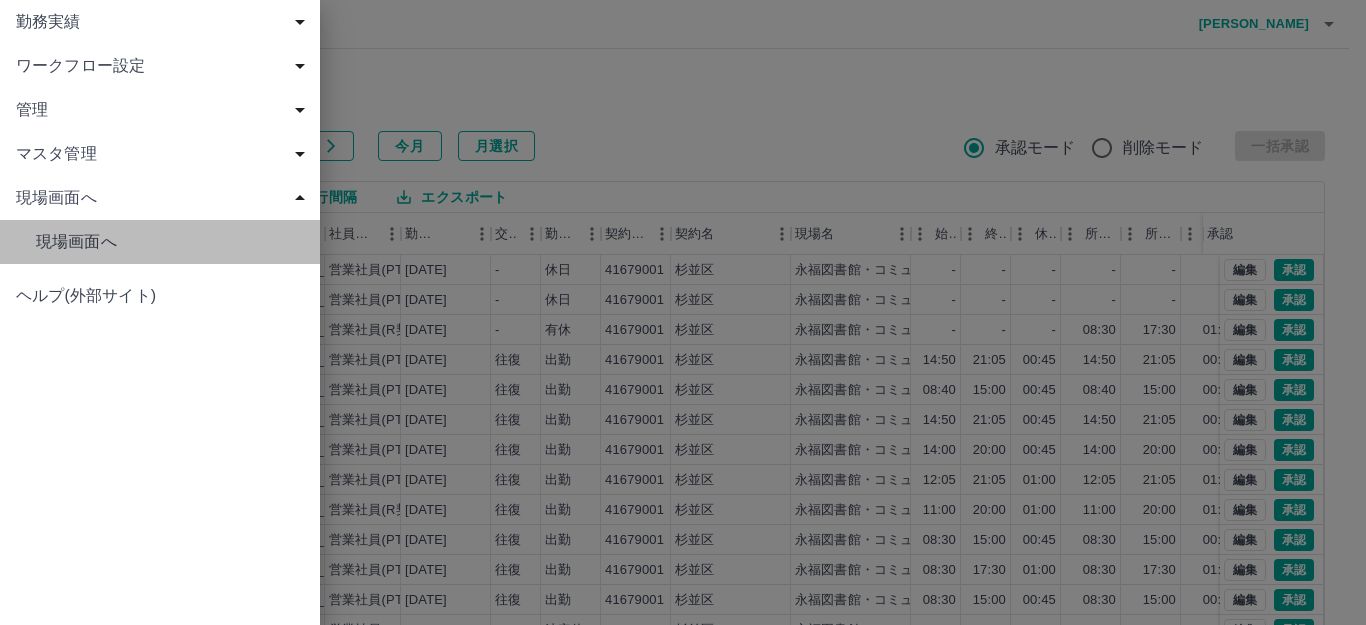 click on "現場画面へ" at bounding box center (170, 242) 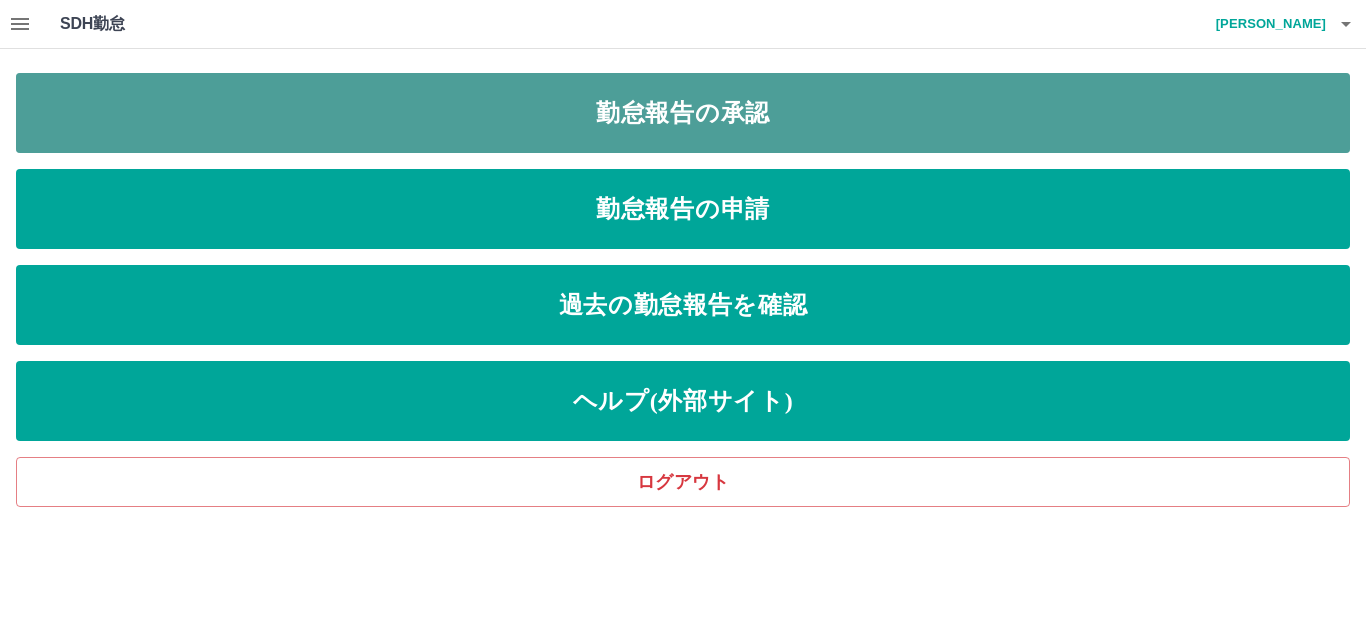click on "勤怠報告の承認" at bounding box center [683, 113] 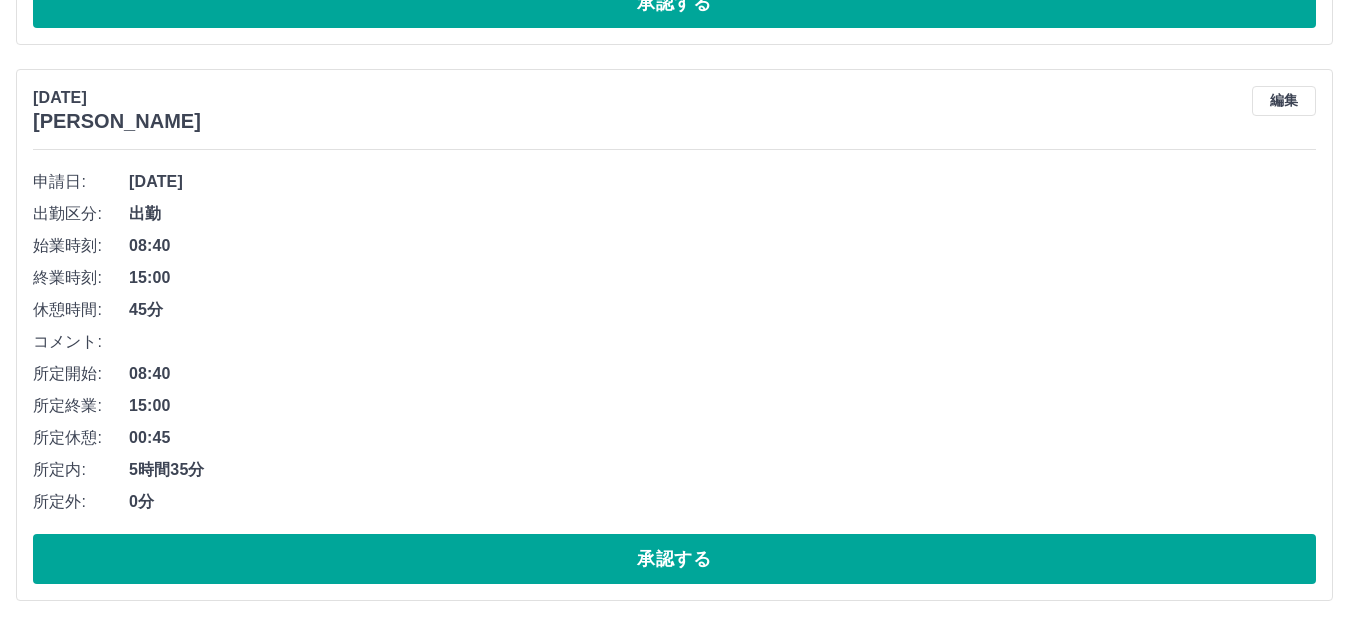 scroll, scrollTop: 1200, scrollLeft: 0, axis: vertical 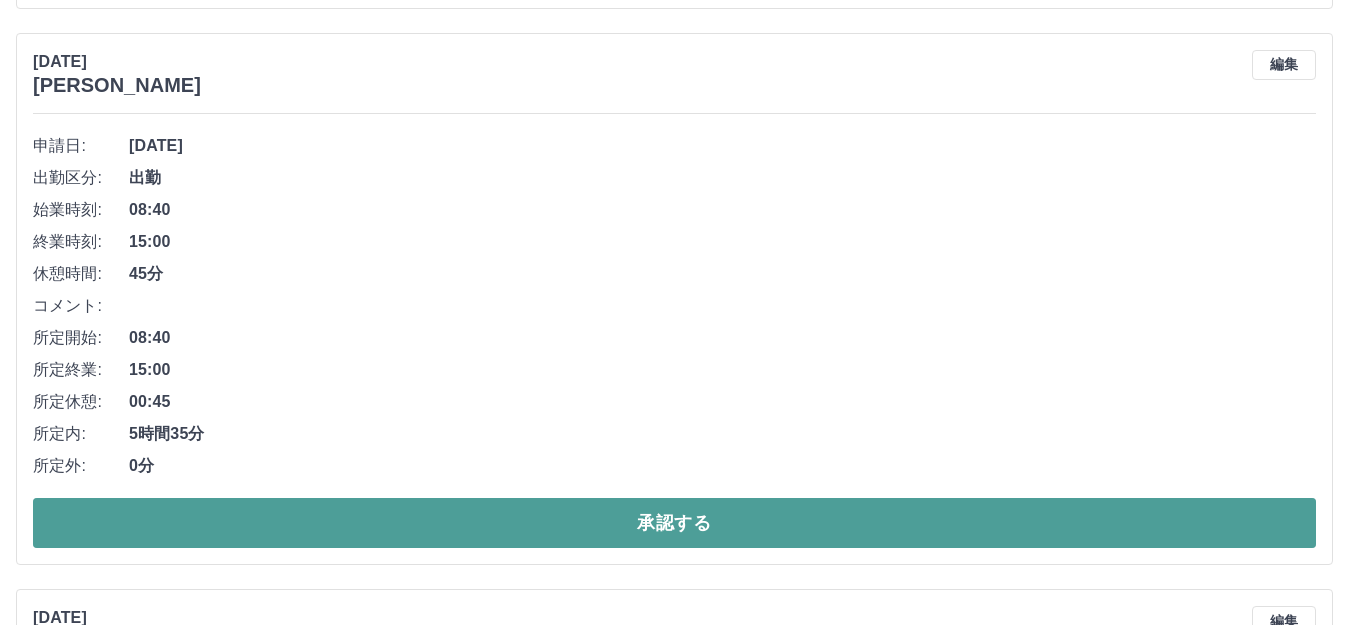 click on "承認する" at bounding box center (674, 523) 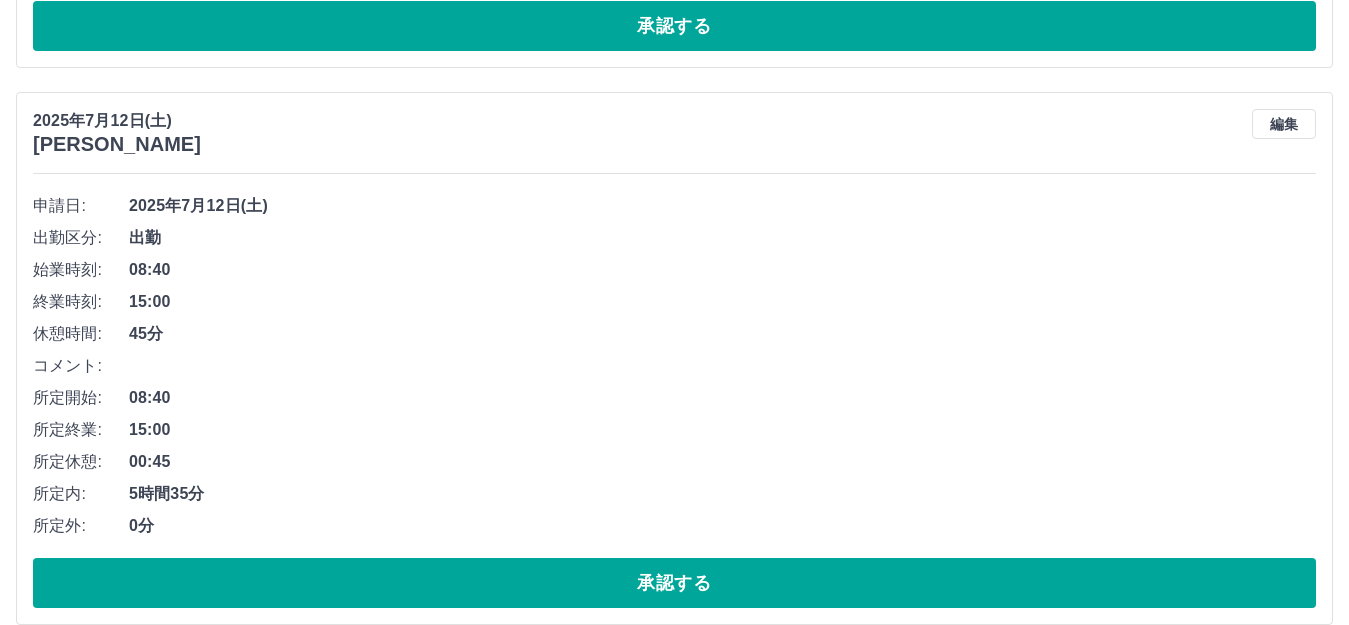 scroll, scrollTop: 6400, scrollLeft: 0, axis: vertical 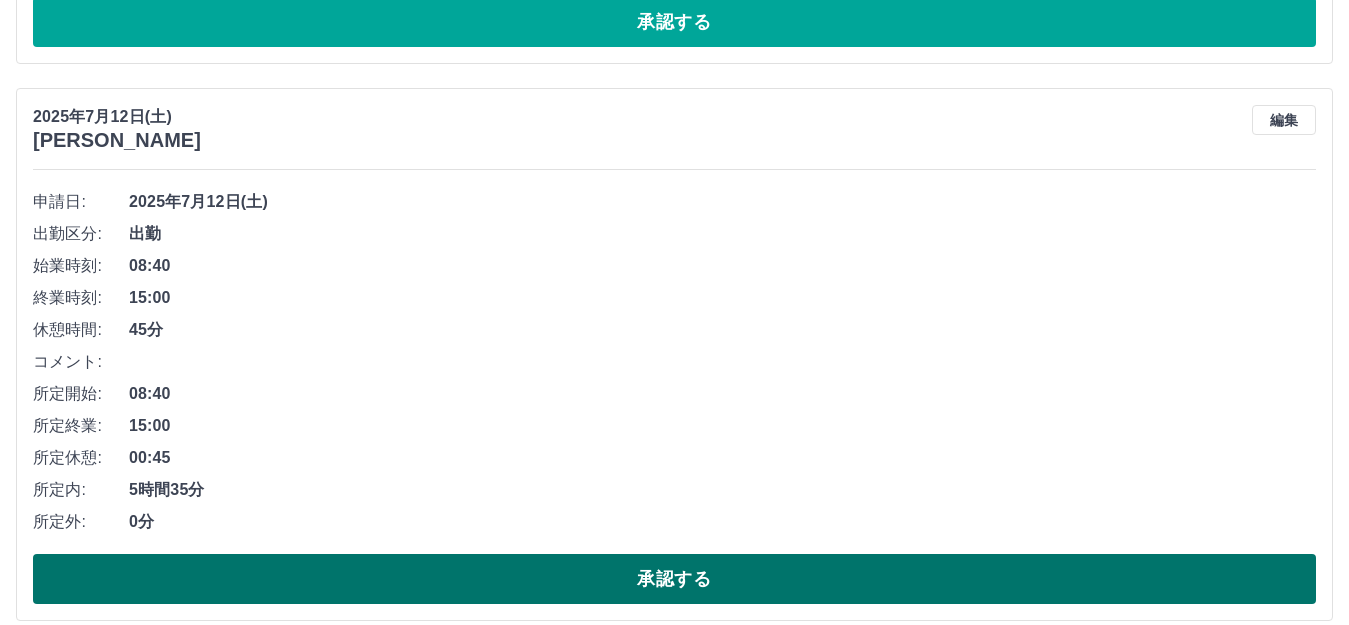 click on "承認する" at bounding box center [674, 579] 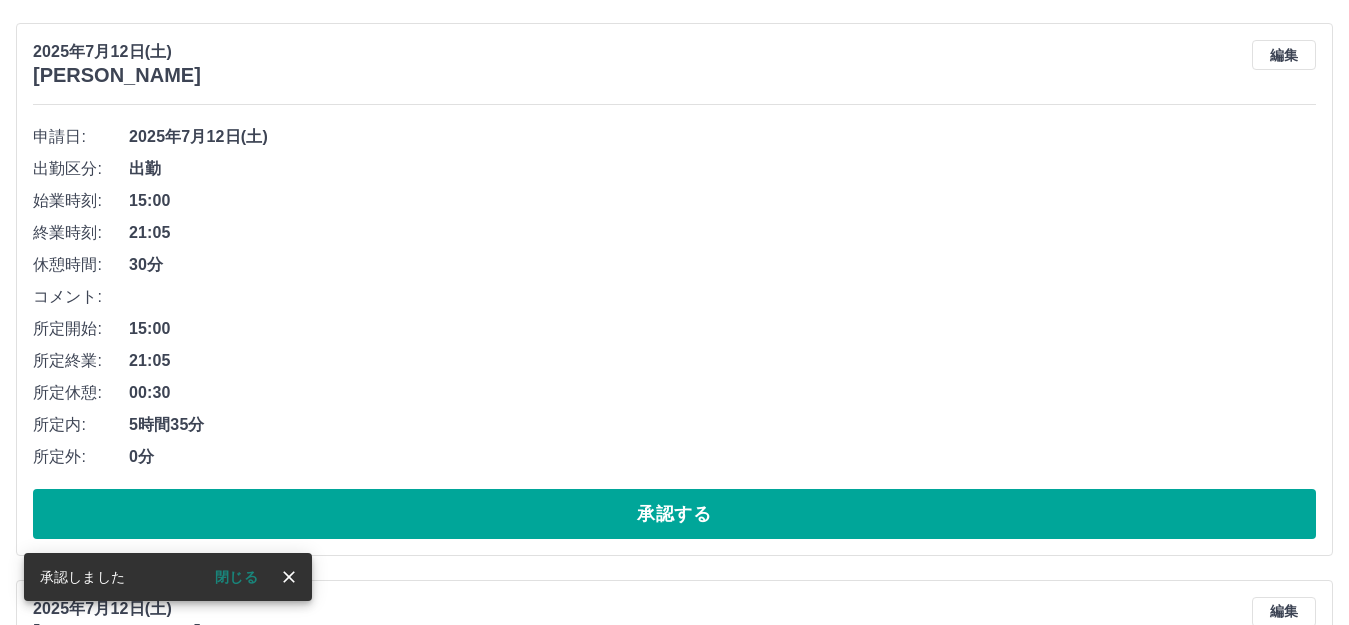 scroll, scrollTop: 6500, scrollLeft: 0, axis: vertical 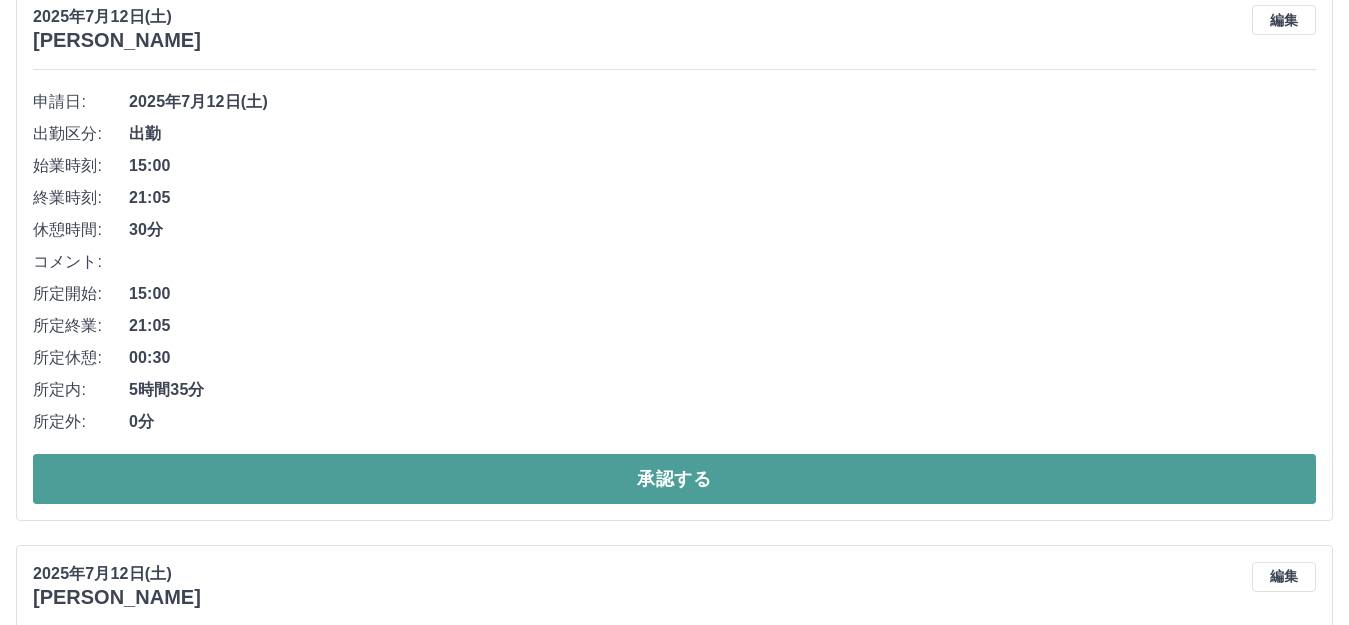 click on "承認する" at bounding box center (674, 479) 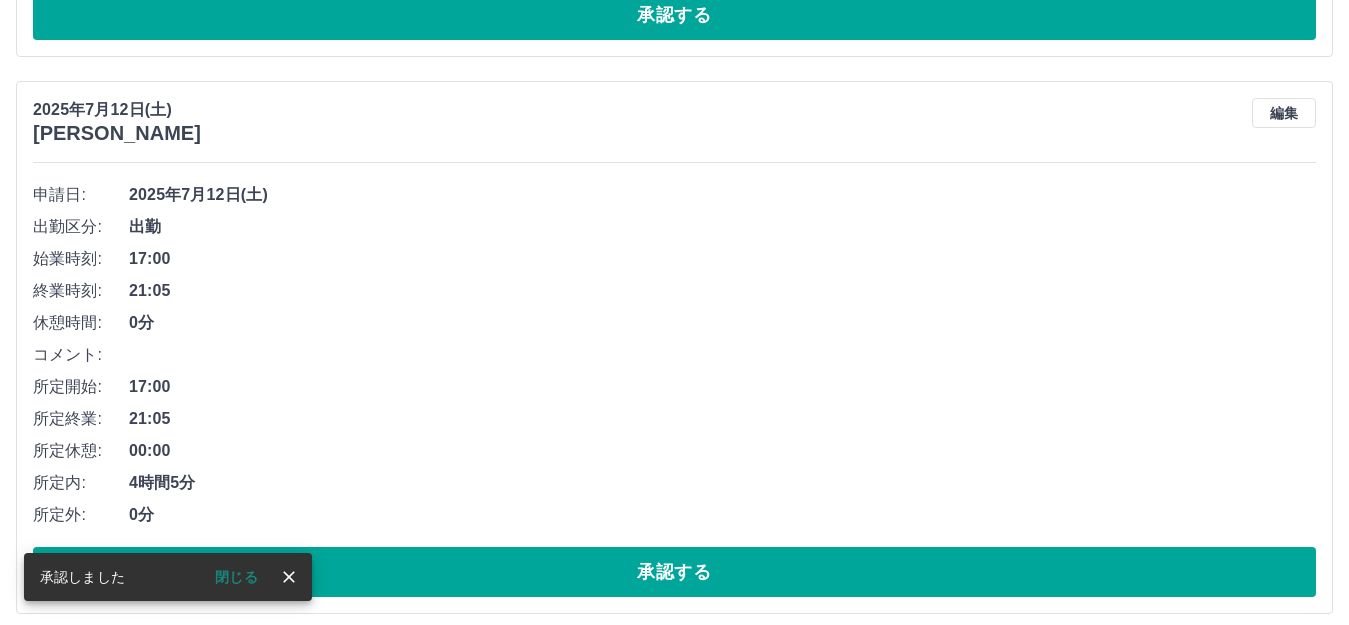 scroll, scrollTop: 6443, scrollLeft: 0, axis: vertical 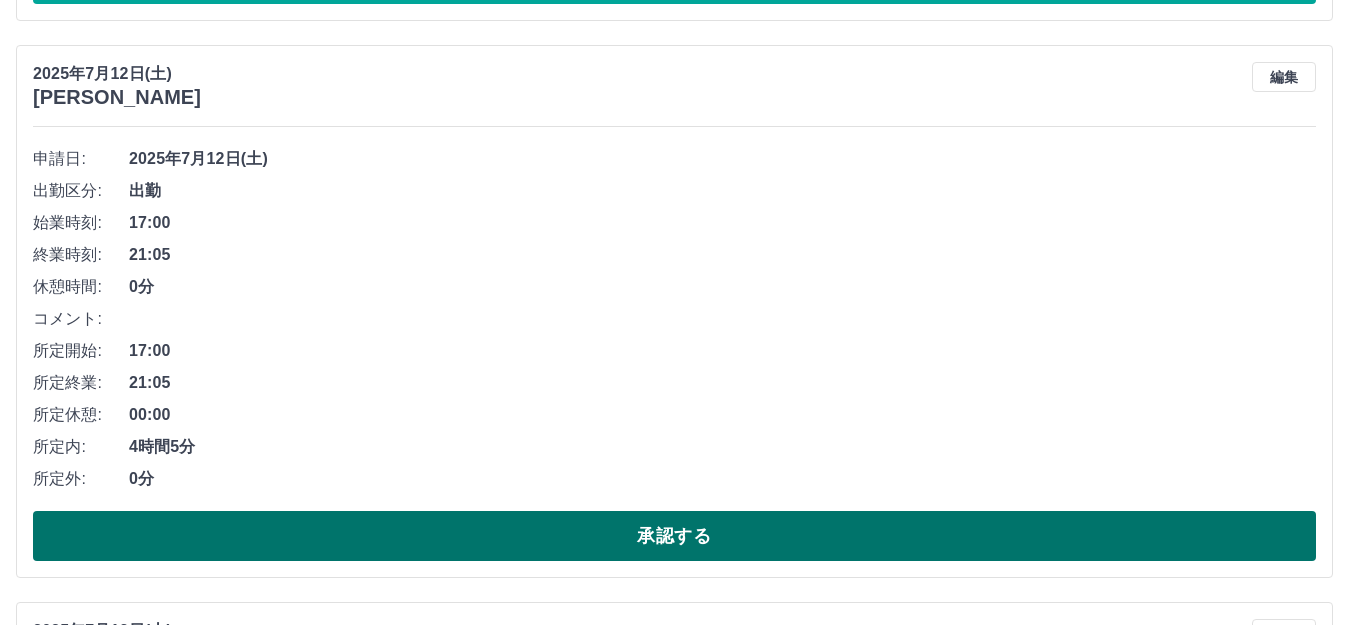 click on "承認する" at bounding box center [674, 536] 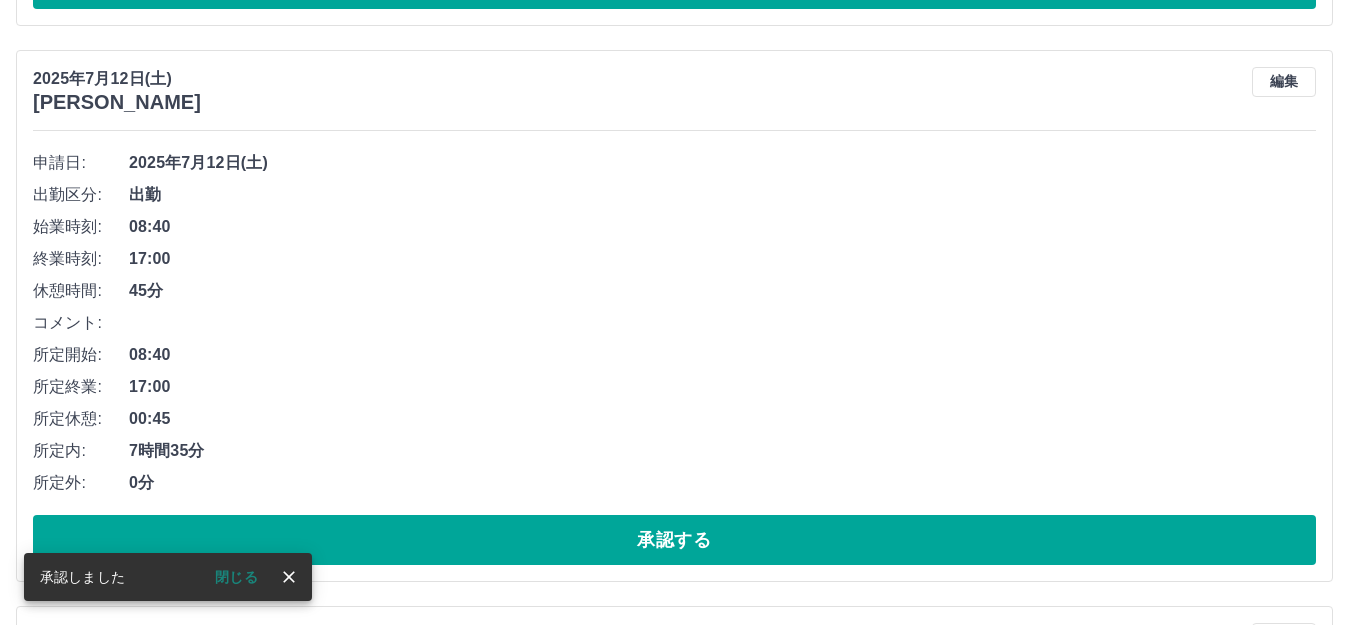 scroll, scrollTop: 6743, scrollLeft: 0, axis: vertical 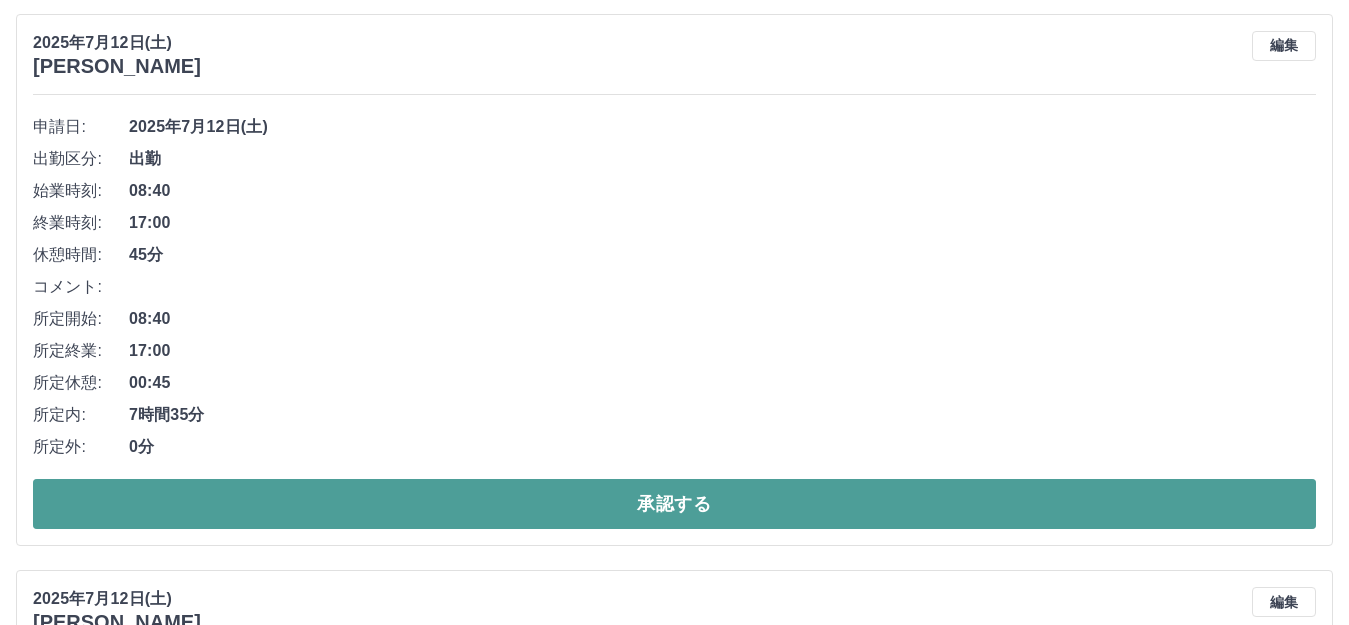 drag, startPoint x: 653, startPoint y: 502, endPoint x: 624, endPoint y: 509, distance: 29.832869 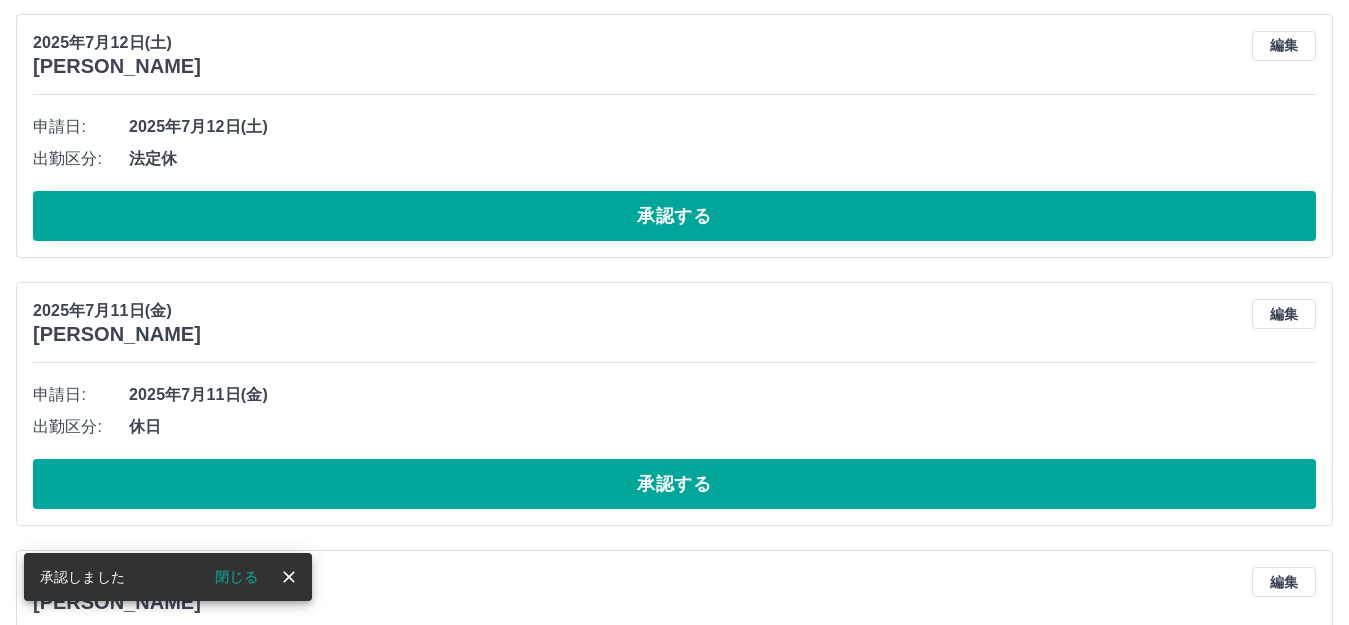 scroll, scrollTop: 6187, scrollLeft: 0, axis: vertical 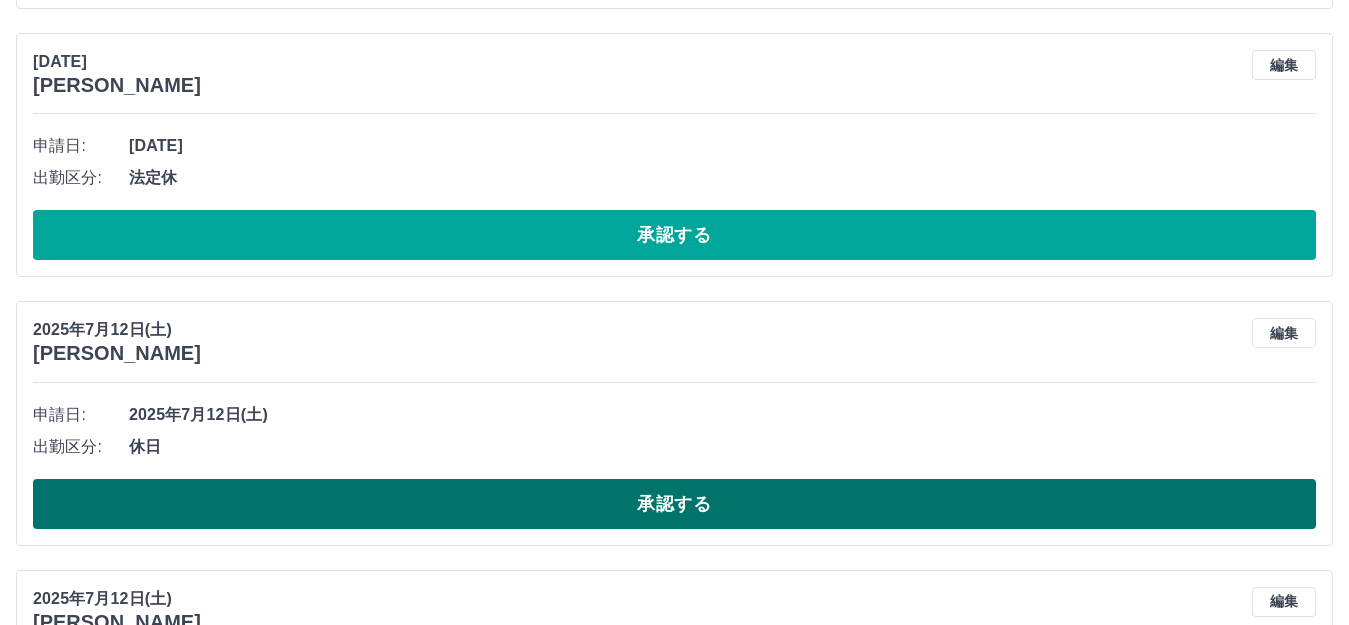 click on "承認する" at bounding box center [674, 504] 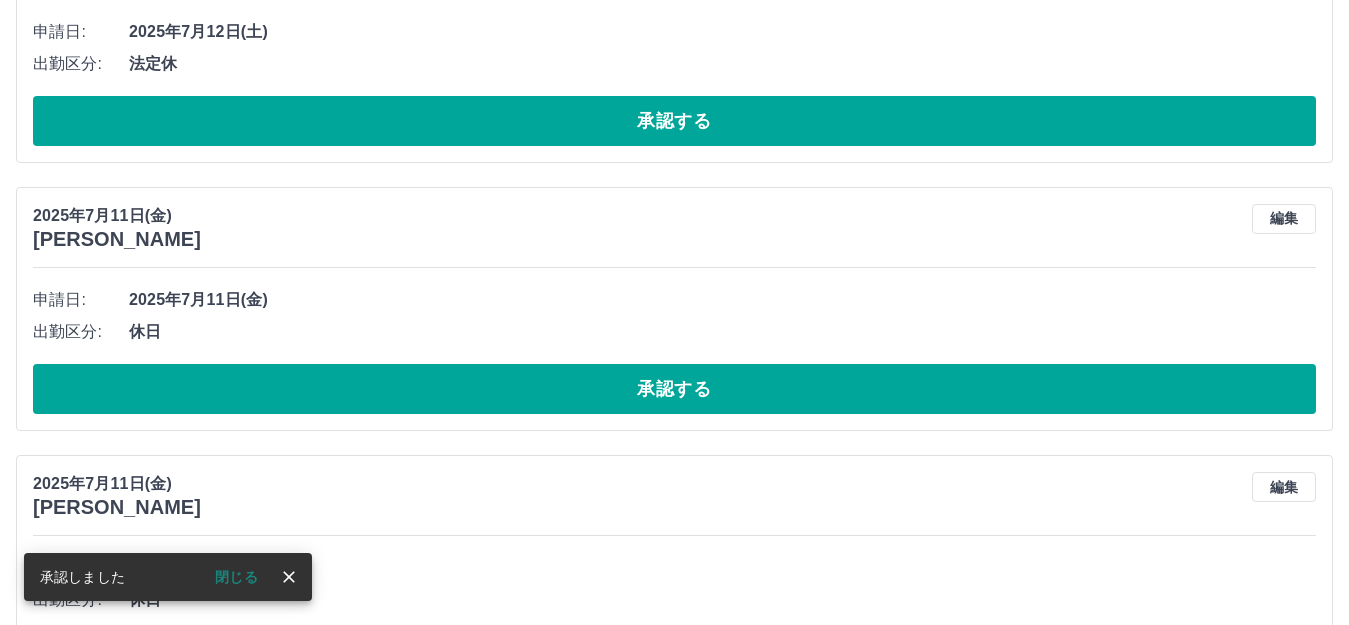 scroll, scrollTop: 6587, scrollLeft: 0, axis: vertical 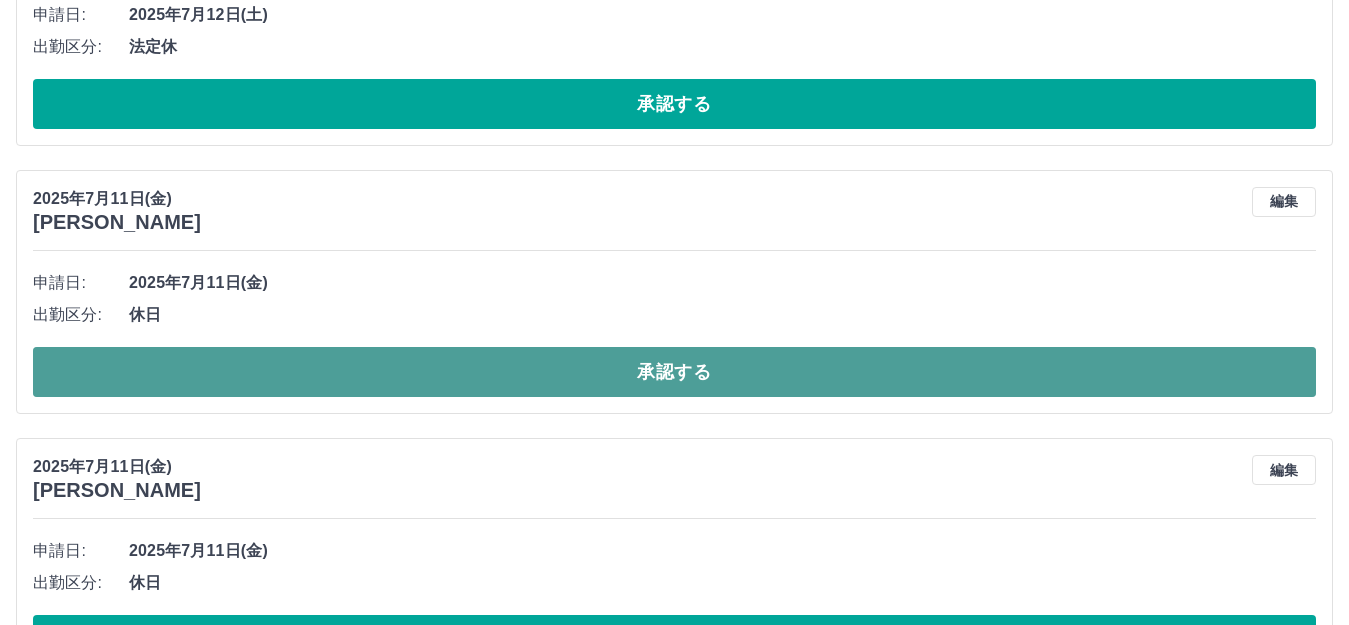 click on "承認する" at bounding box center [674, 372] 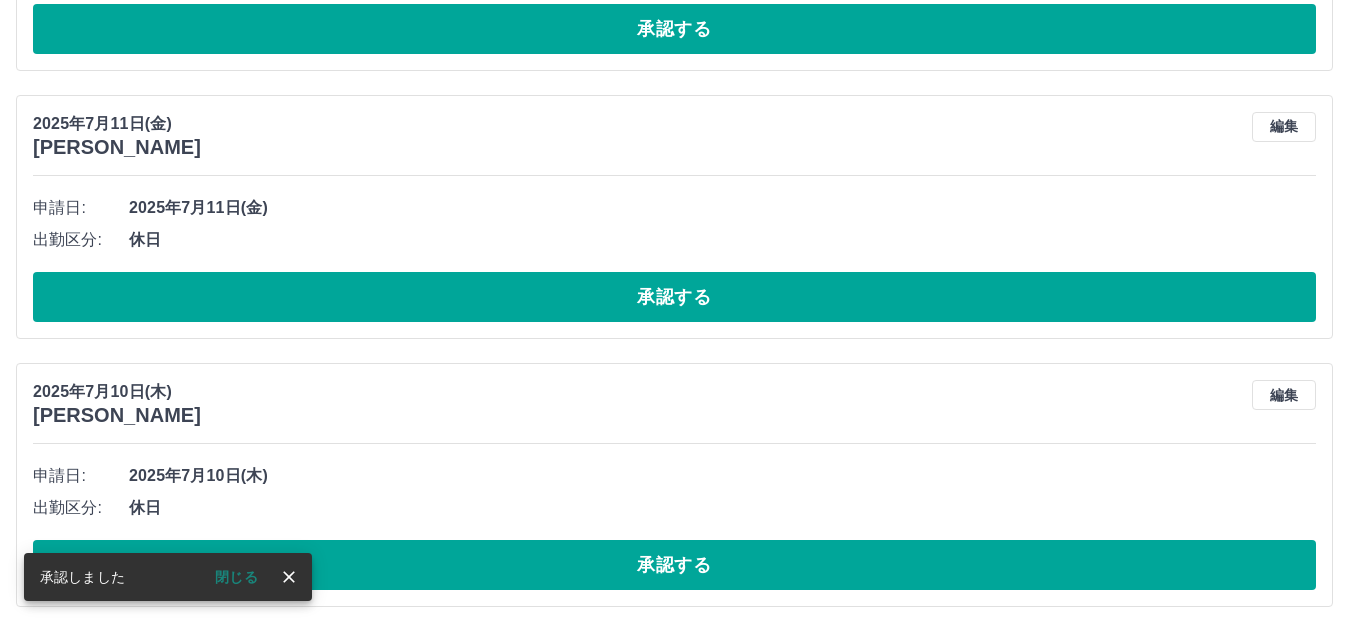 scroll, scrollTop: 6587, scrollLeft: 0, axis: vertical 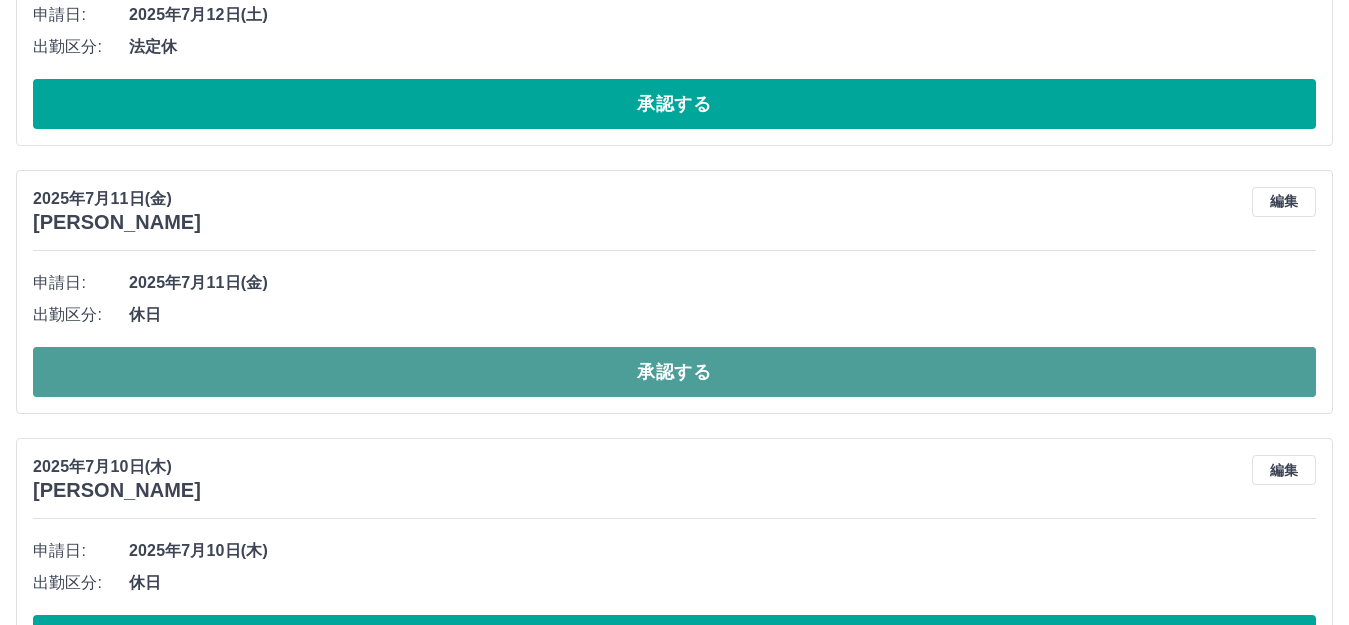 click on "承認する" at bounding box center (674, 372) 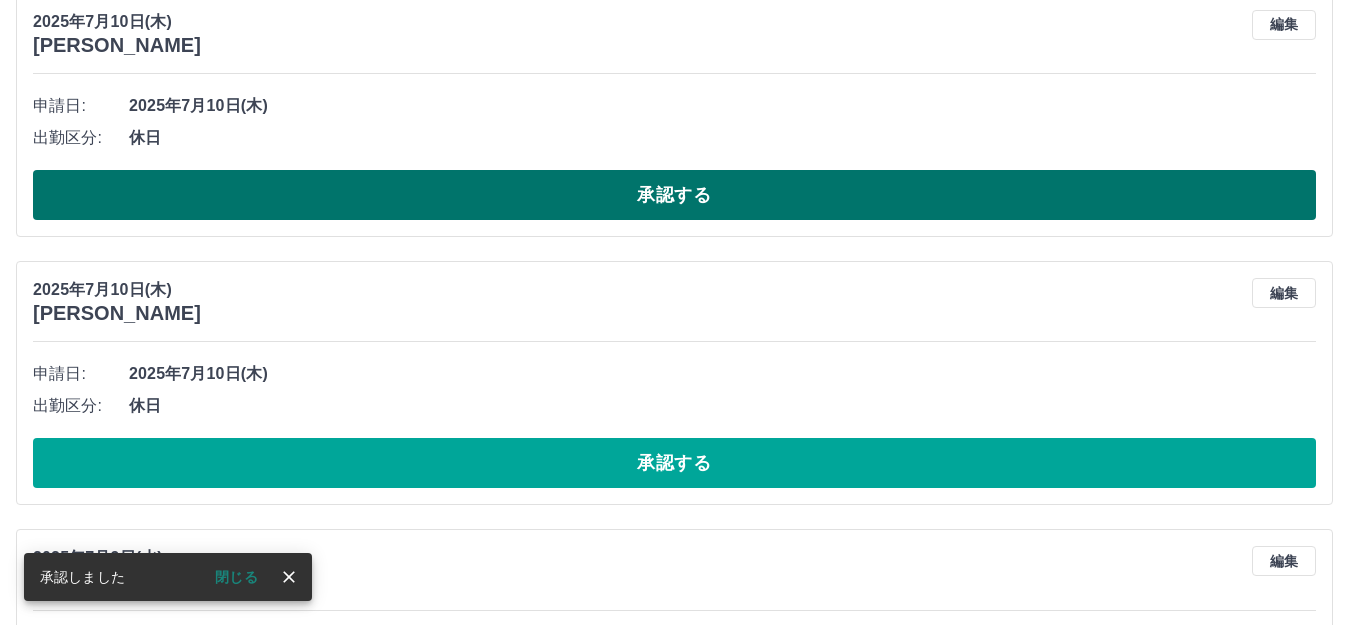 scroll, scrollTop: 6787, scrollLeft: 0, axis: vertical 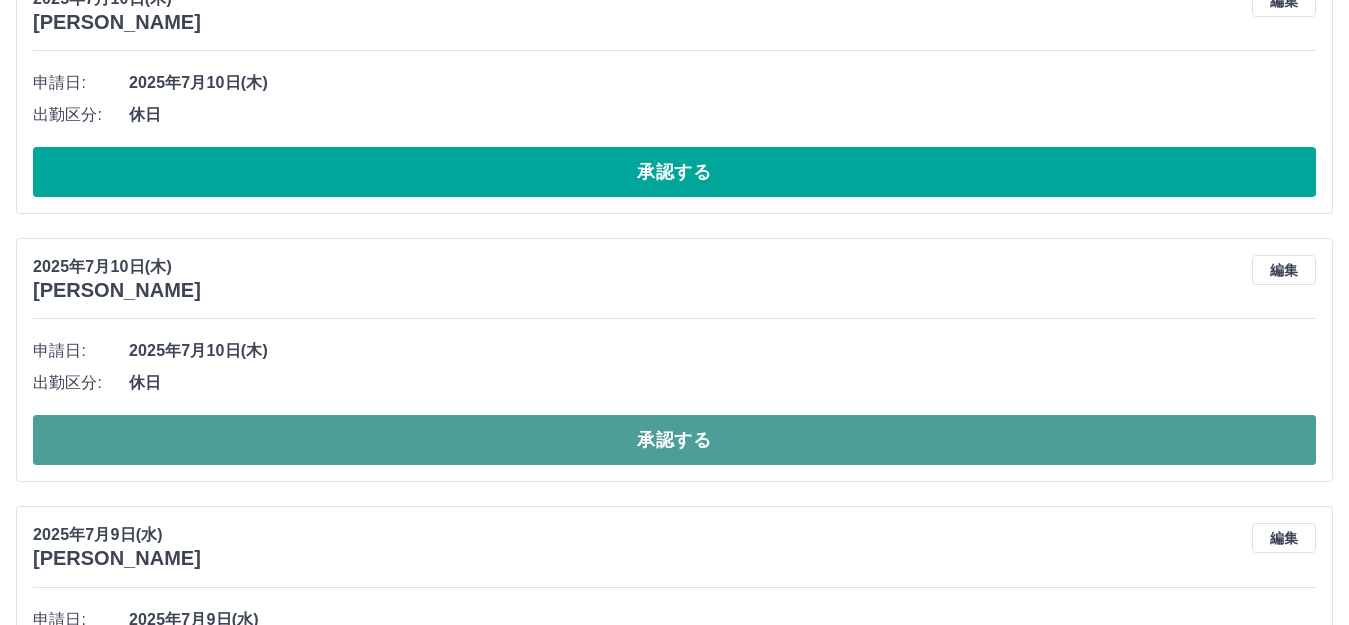 click on "承認する" at bounding box center (674, 440) 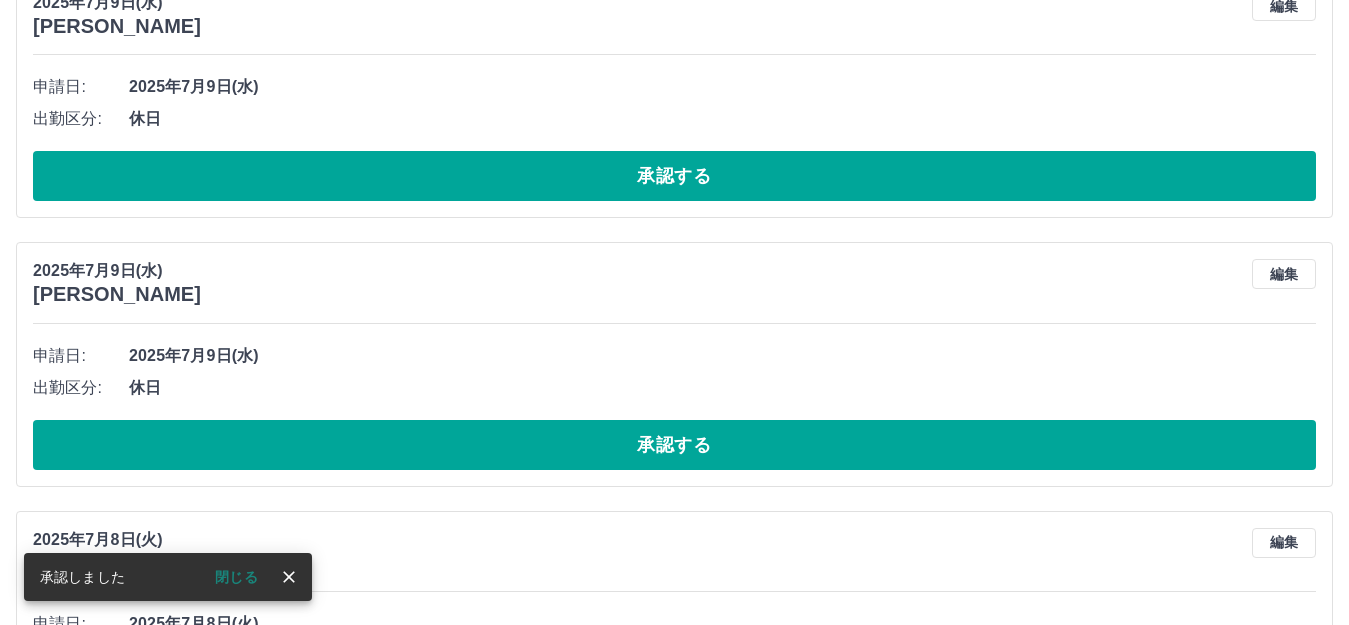 scroll, scrollTop: 7087, scrollLeft: 0, axis: vertical 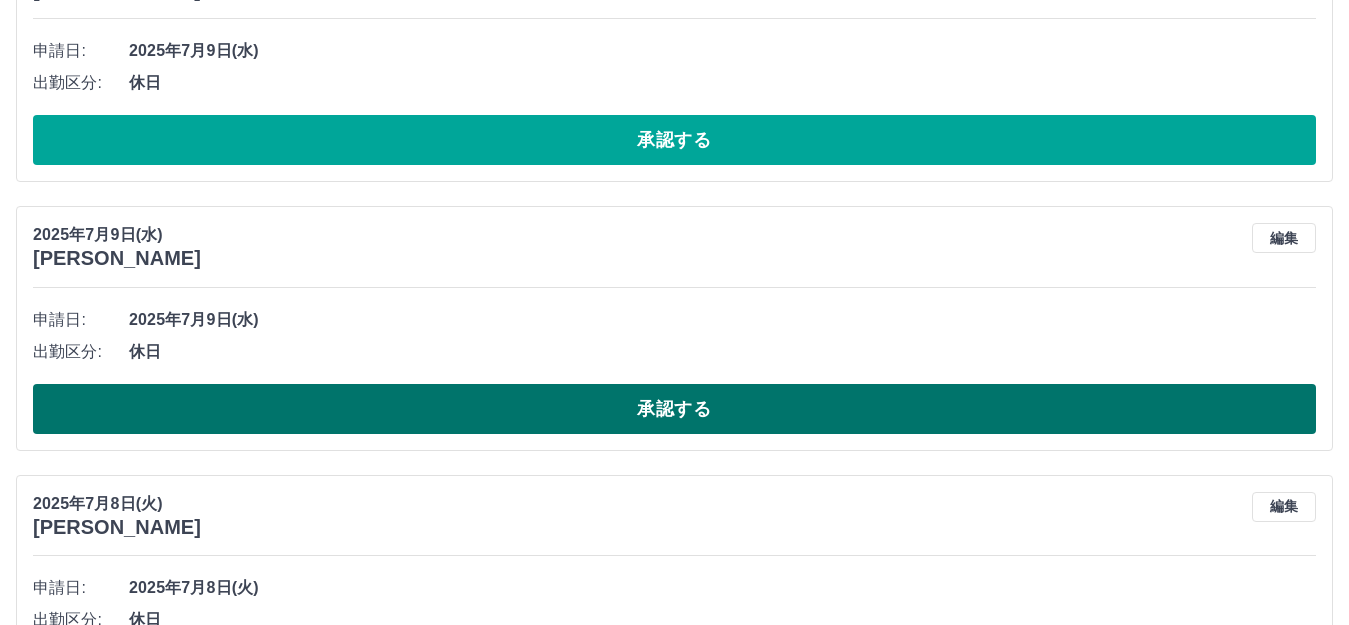 click on "承認する" at bounding box center (674, 409) 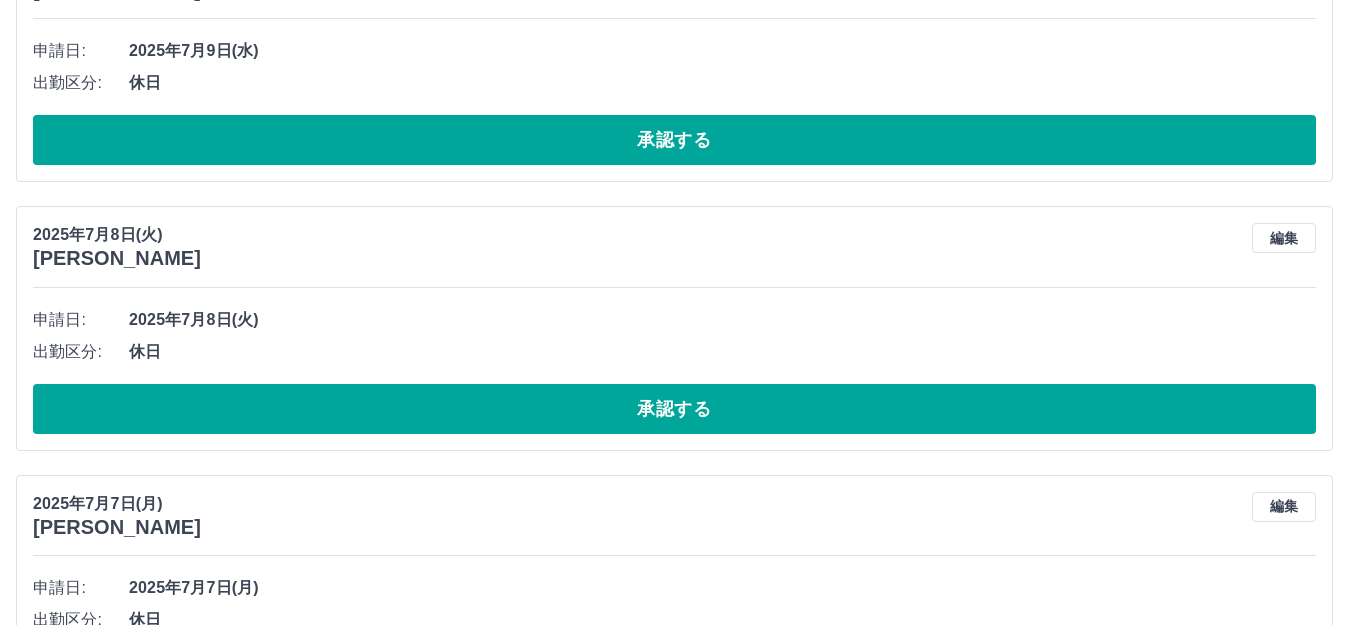 click on "承認する" at bounding box center (674, 409) 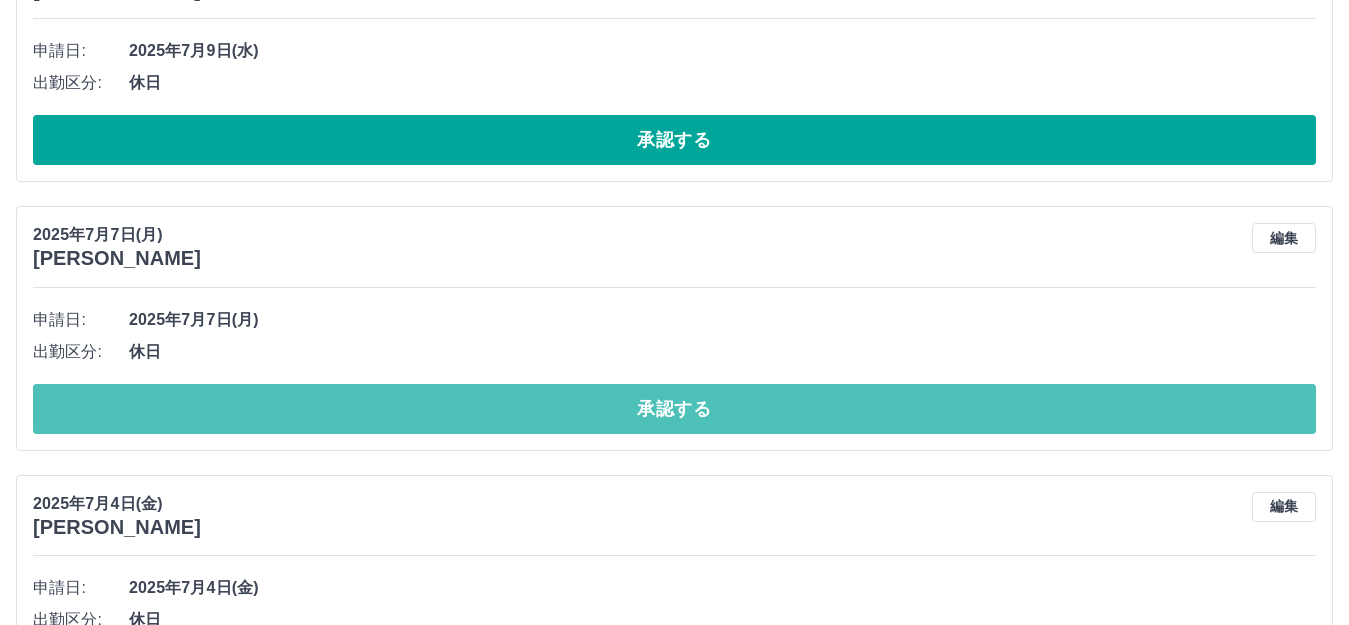 click on "承認する" at bounding box center [674, 409] 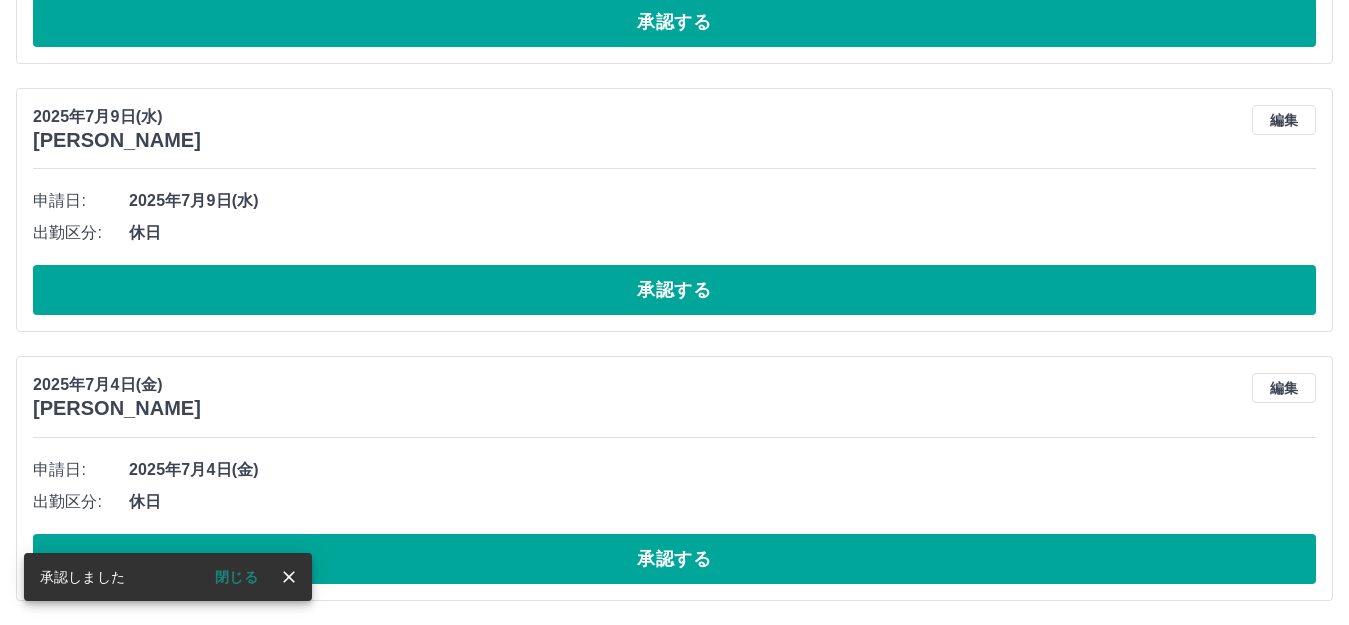 scroll, scrollTop: 6939, scrollLeft: 0, axis: vertical 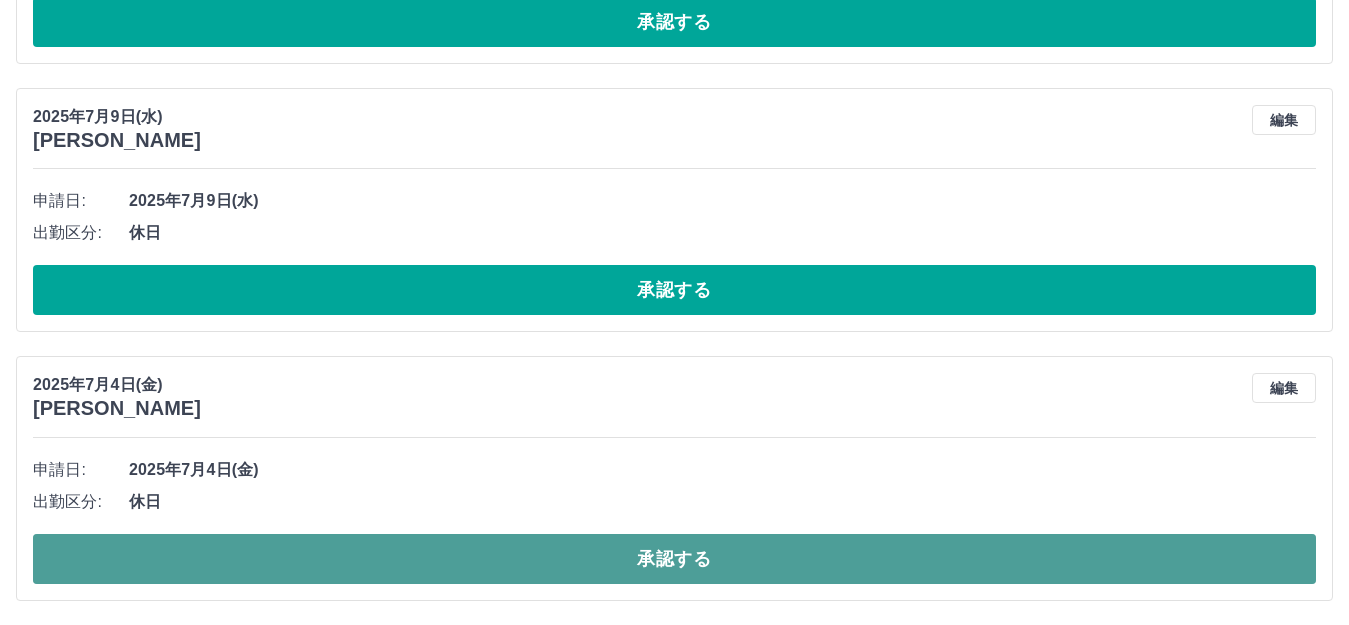 click on "承認する" at bounding box center [674, 559] 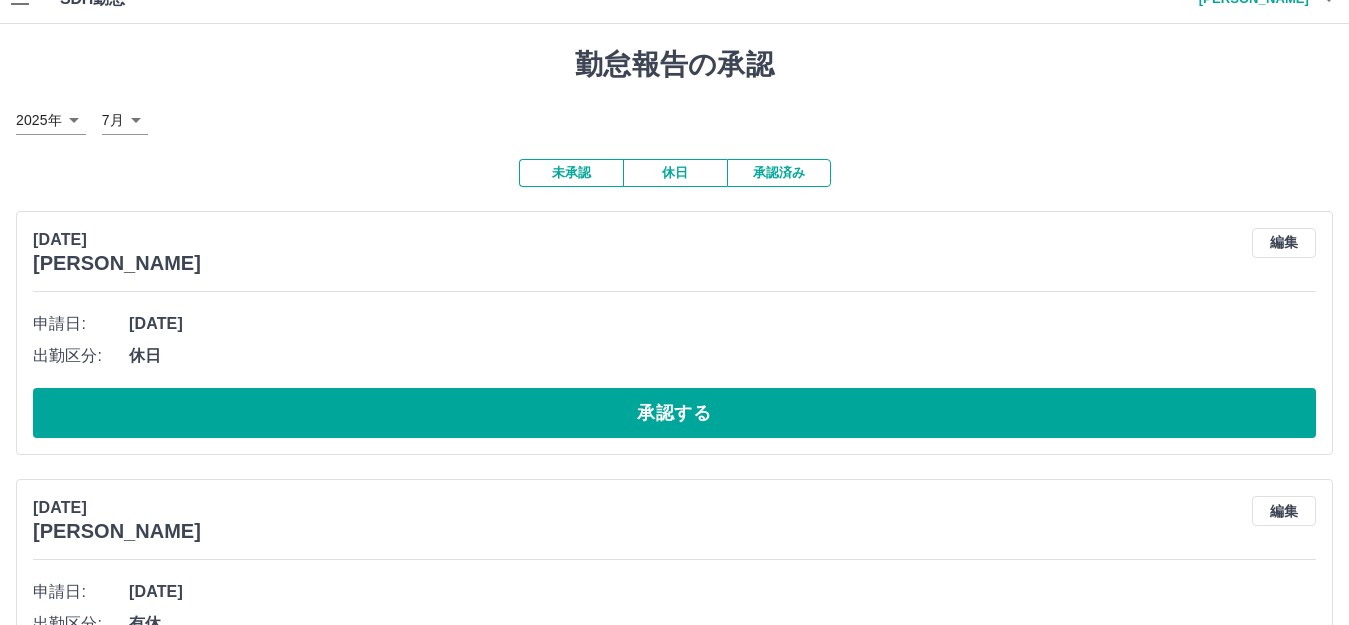 scroll, scrollTop: 0, scrollLeft: 0, axis: both 